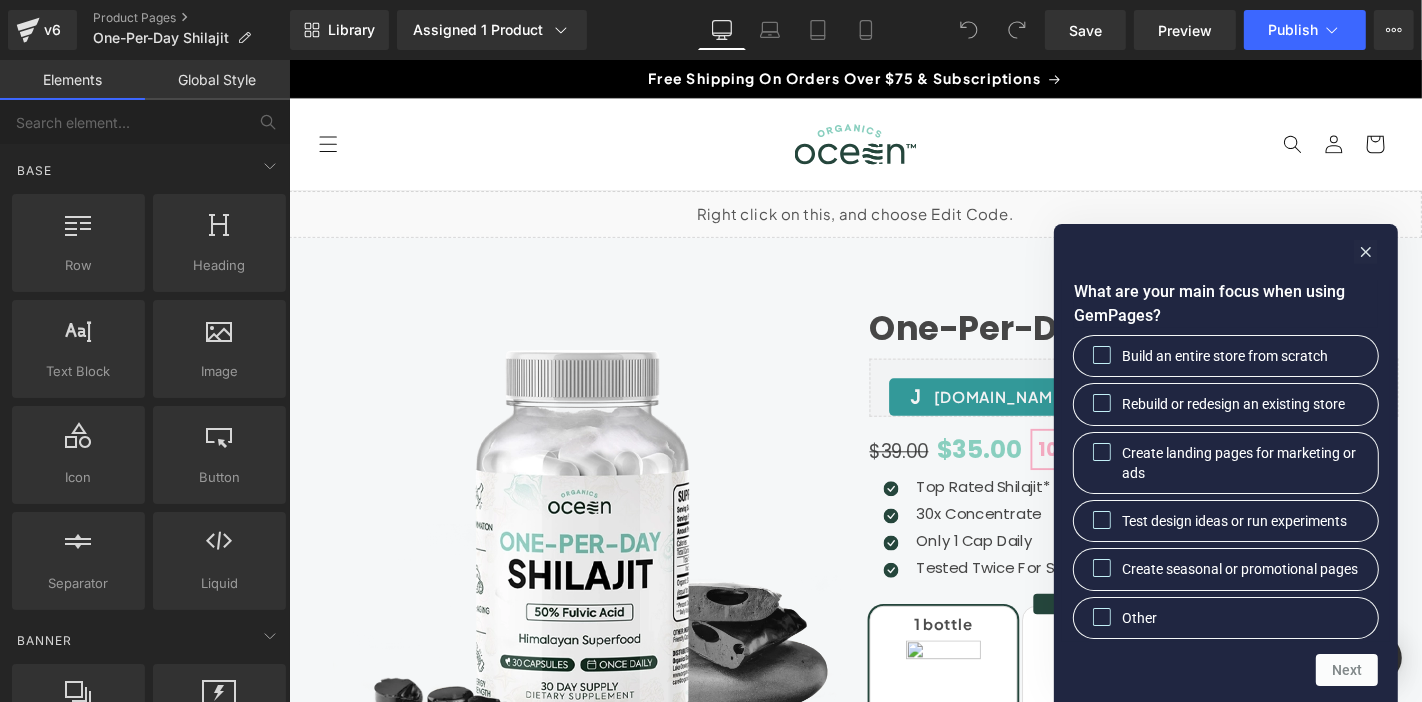 scroll, scrollTop: 0, scrollLeft: 0, axis: both 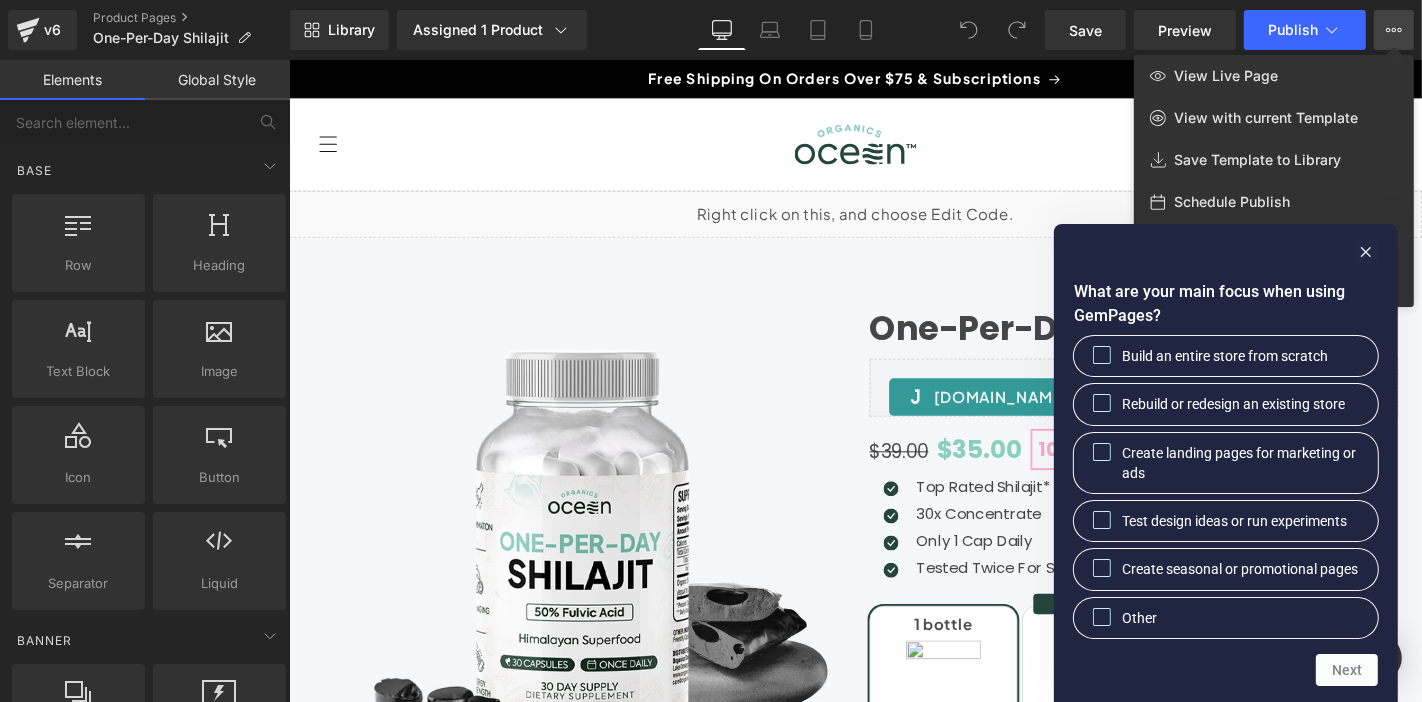 click on "View Live Page" at bounding box center [1274, 76] 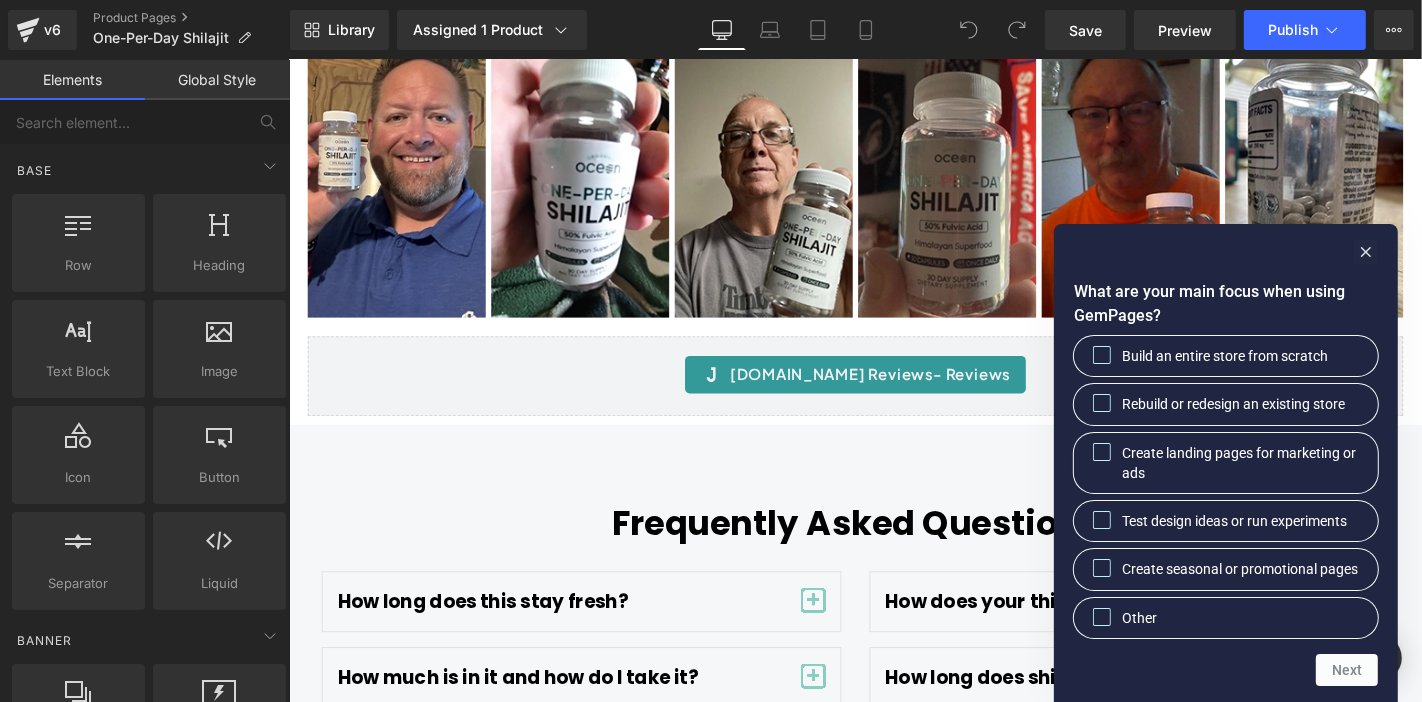 scroll, scrollTop: 7777, scrollLeft: 0, axis: vertical 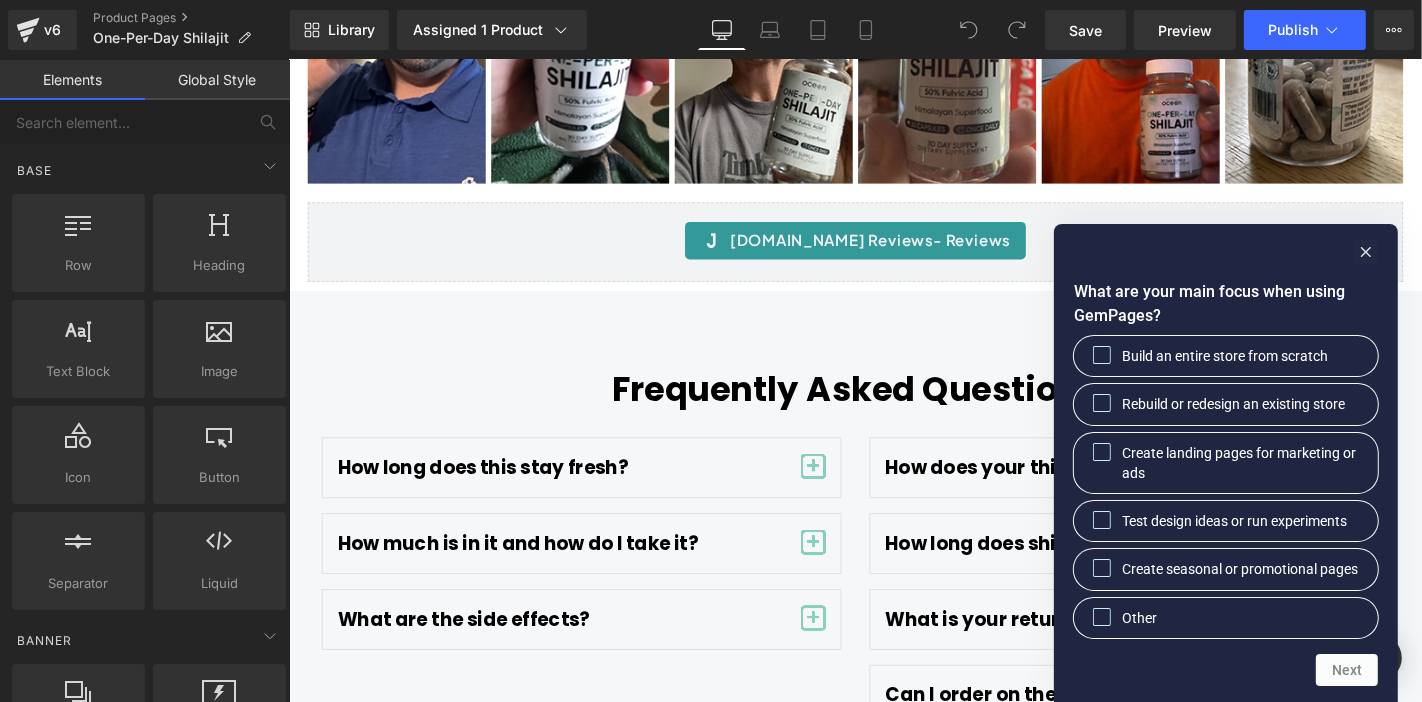 click at bounding box center (848, 574) 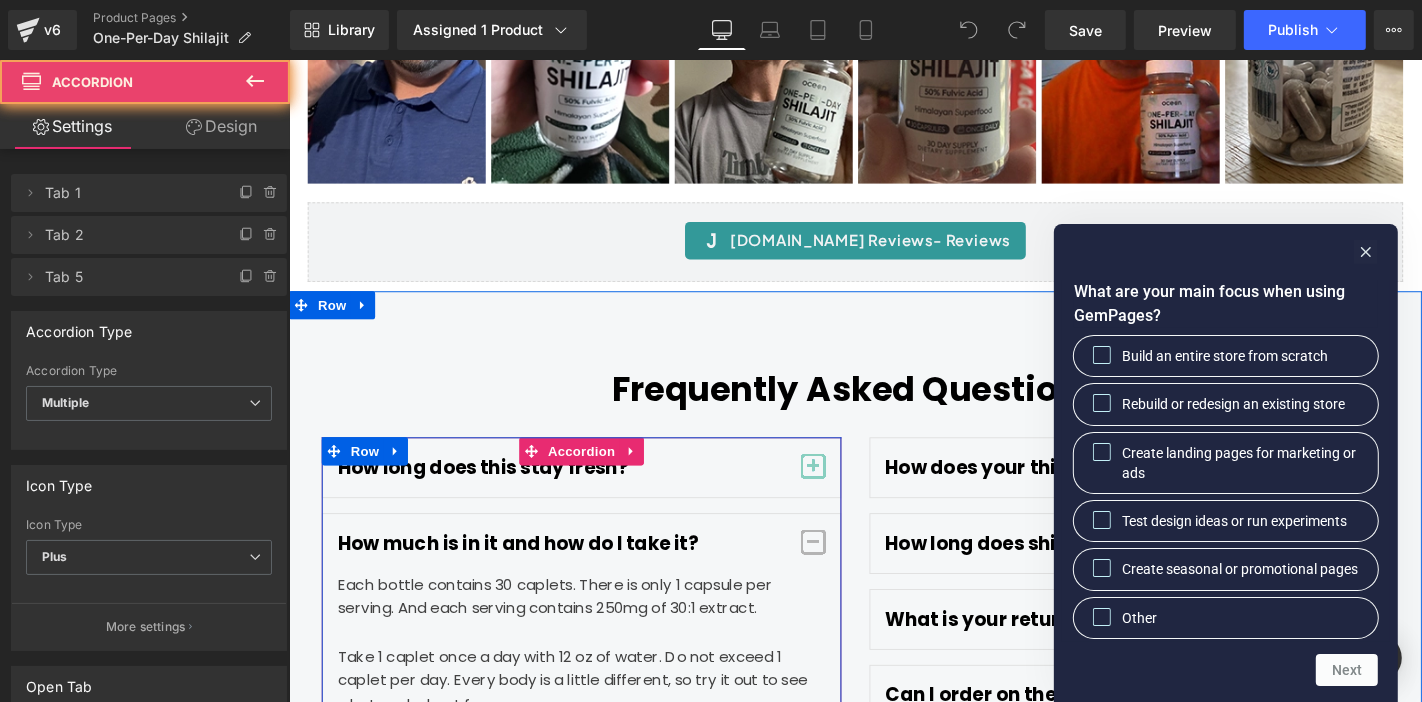 click at bounding box center (848, 574) 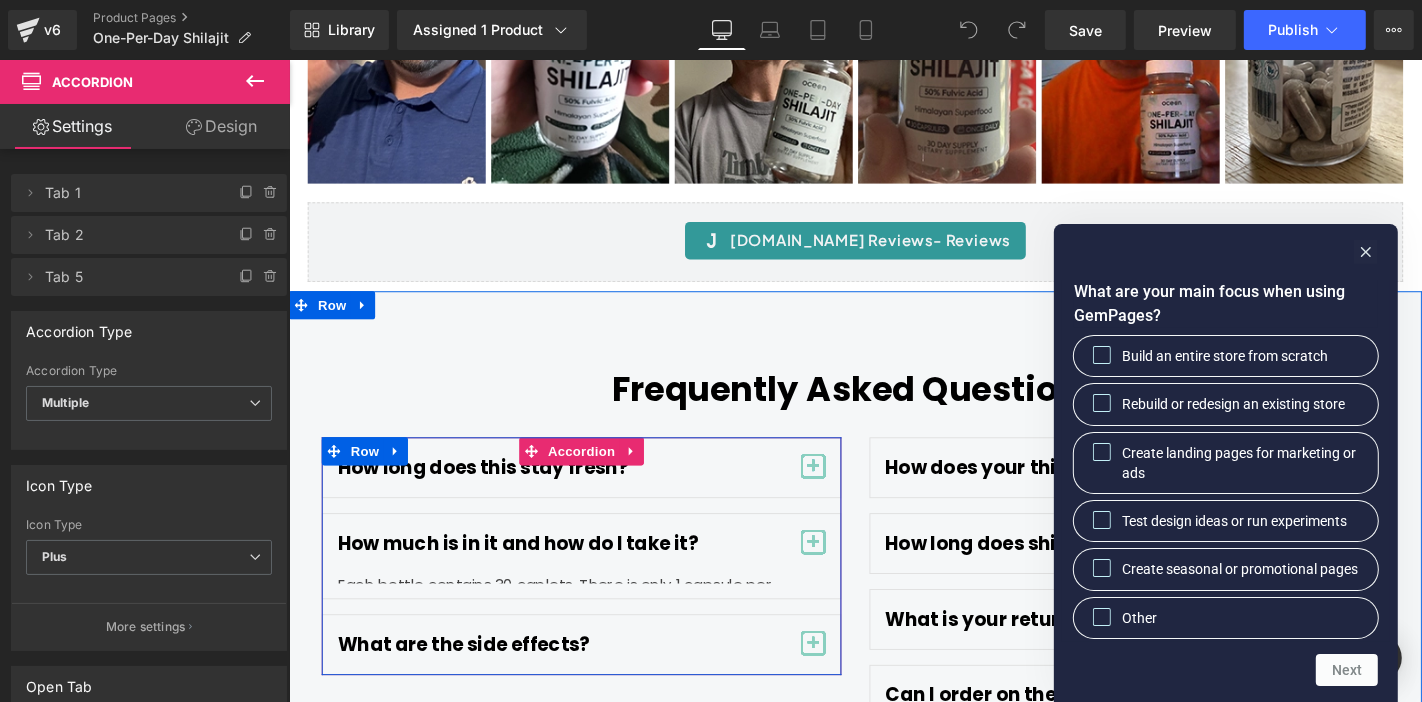 click at bounding box center (848, 574) 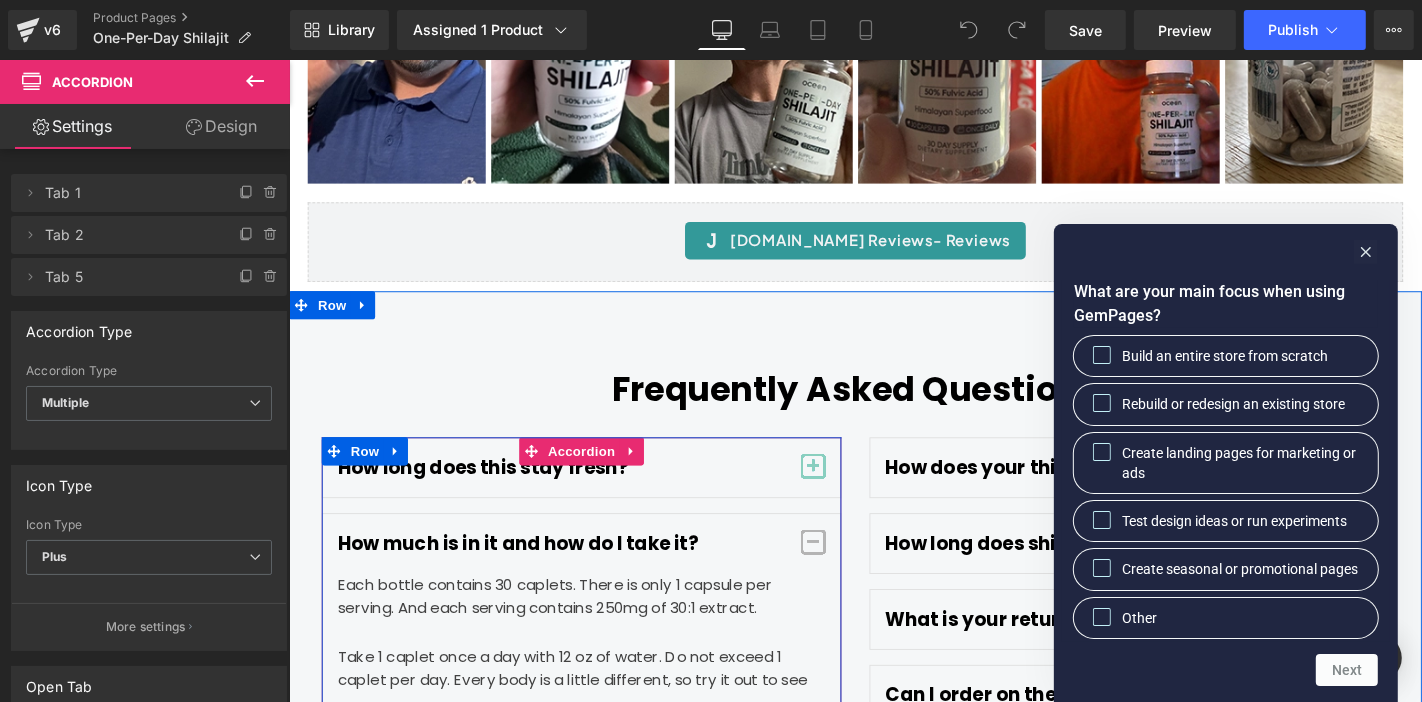 click on "Each bottle contains 30 caplets. There is only 1 capsule per serving. And each serving contains 250mg of 30:1 extract. Take 1 caplet once a day with 12 oz of water. Do not exceed 1 caplet per day. Every body is a little different, so try it out to see what works best for you." at bounding box center [600, 684] 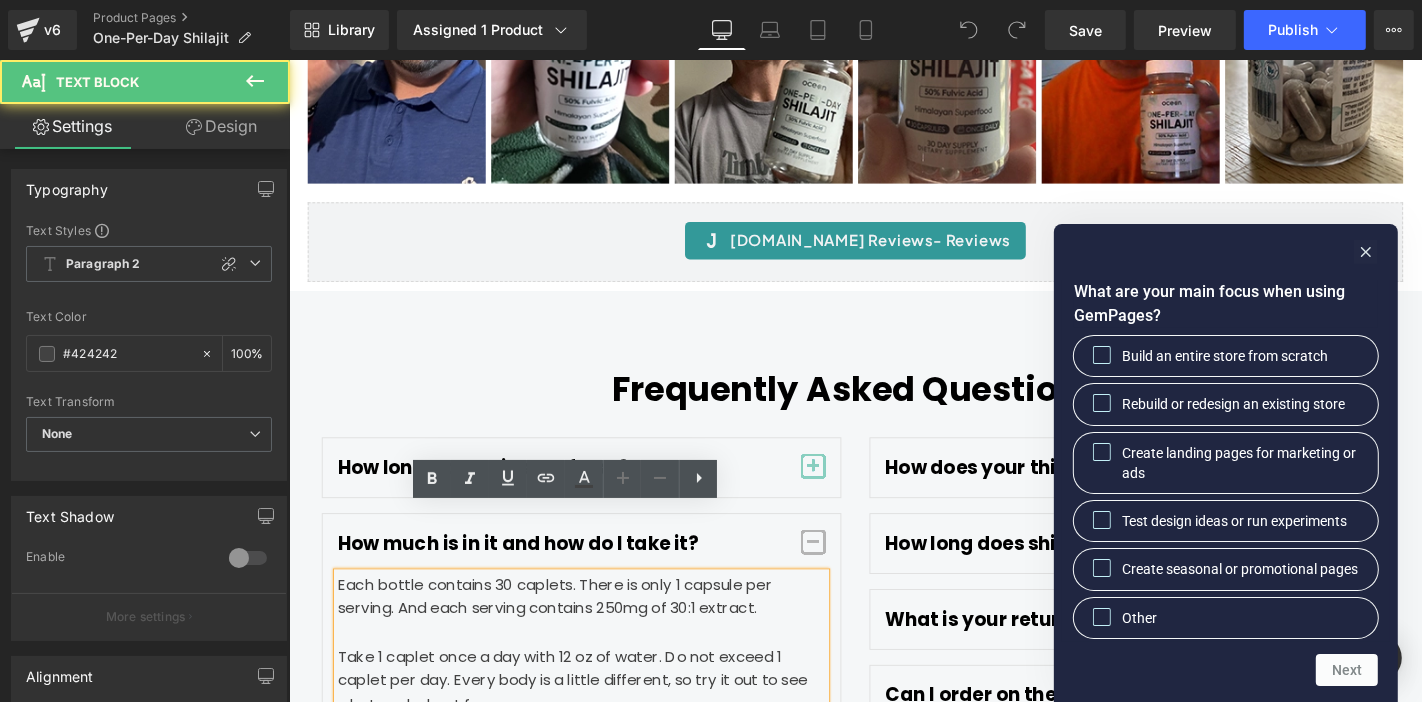 click on "Each bottle contains 30 caplets. There is only 1 capsule per serving. And each serving contains 250mg of 30:1 extract. Take 1 caplet once a day with 12 oz of water. Do not exceed 1 caplet per day. Every body is a little different, so try it out to see what works best for you." at bounding box center (600, 684) 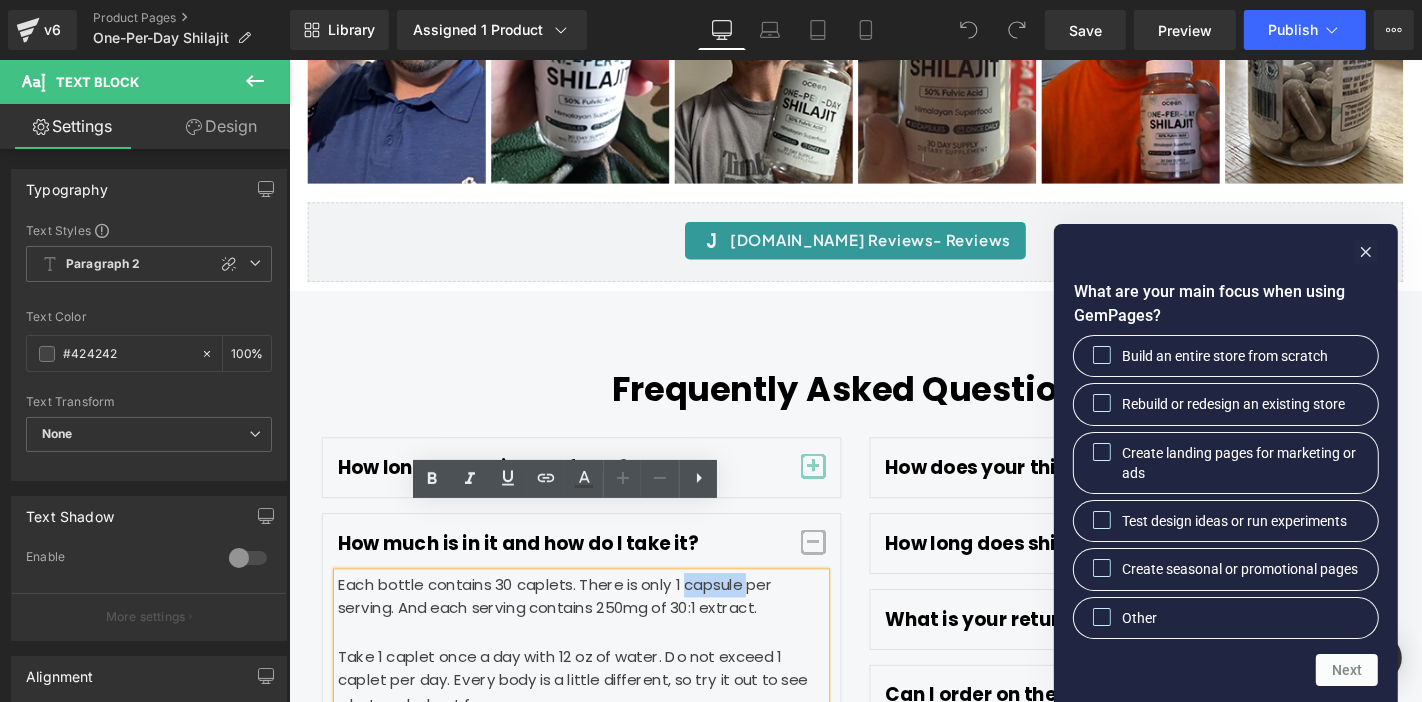 click on "Each bottle contains 30 caplets. There is only 1 capsule per serving. And each serving contains 250mg of 30:1 extract. Take 1 caplet once a day with 12 oz of water. Do not exceed 1 caplet per day. Every body is a little different, so try it out to see what works best for you." at bounding box center [600, 684] 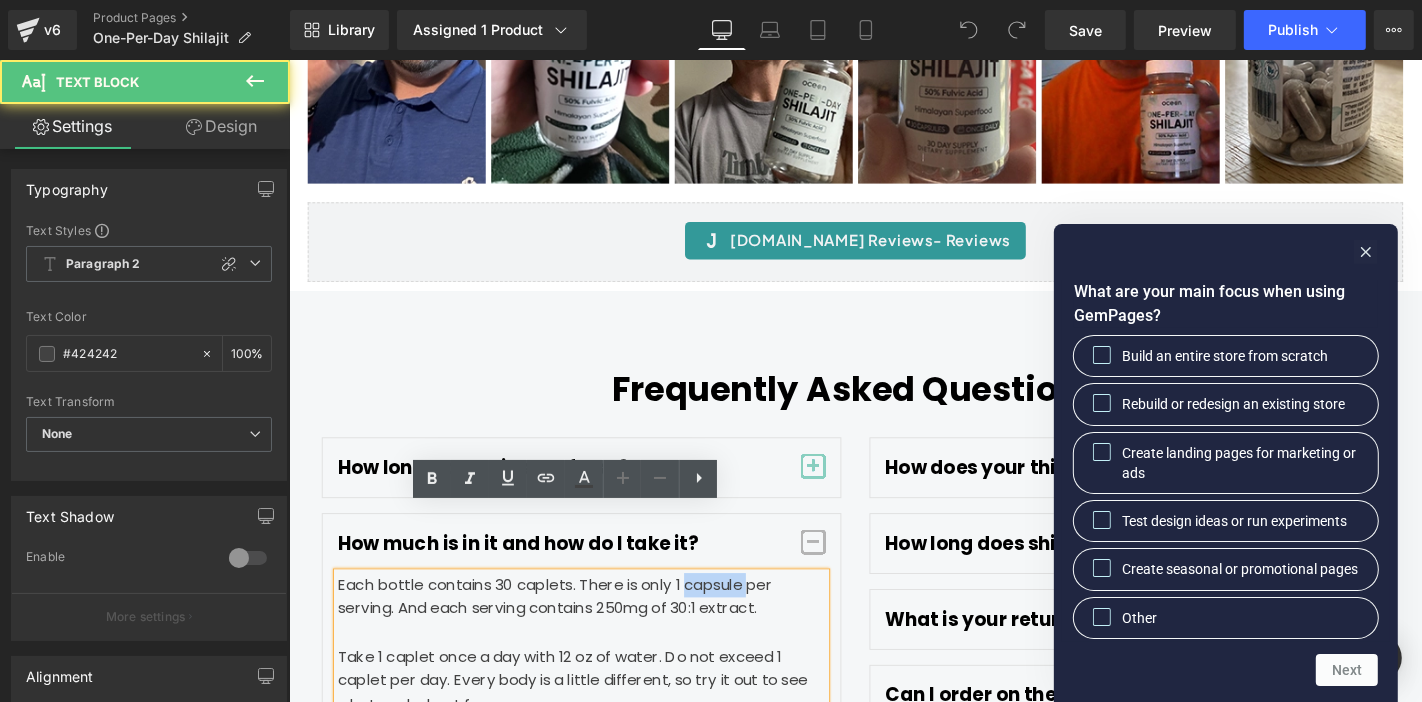 type 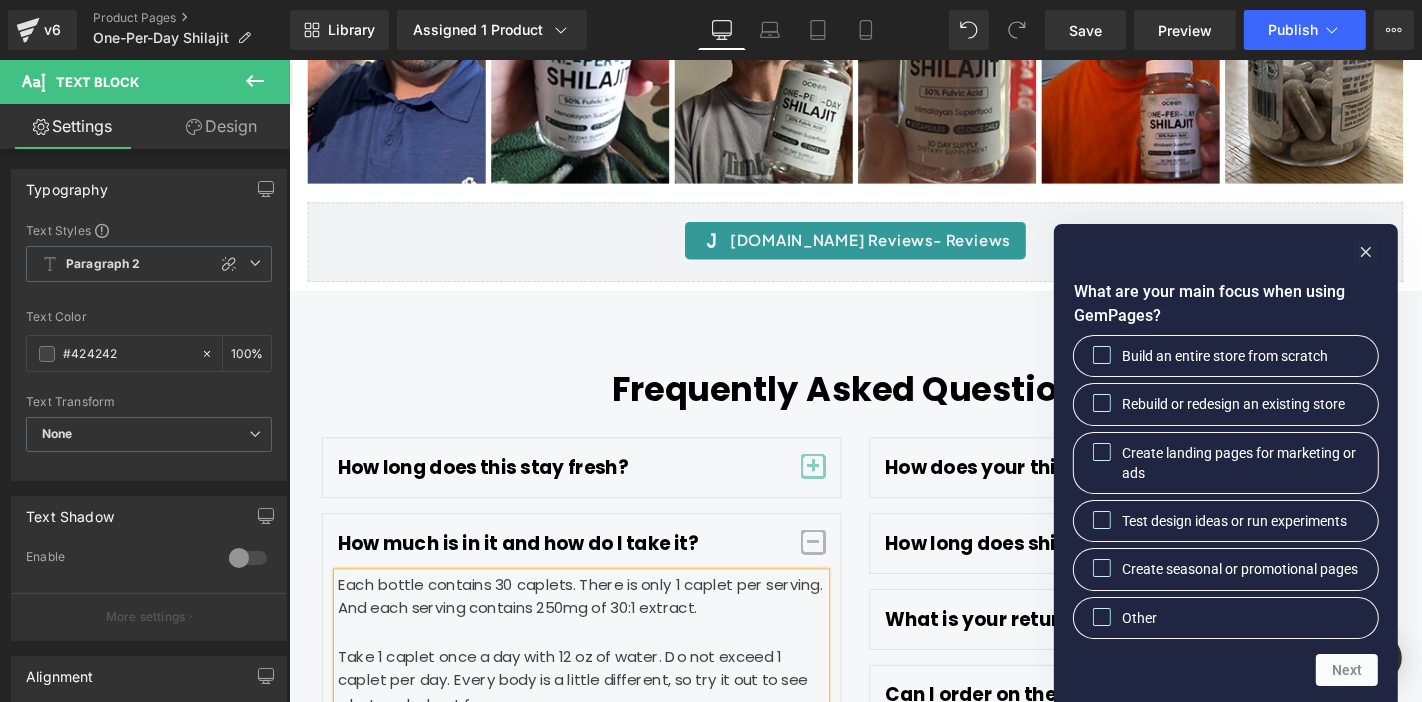 click on "Each bottle contains 30 caplets. There is only 1 caplet per serving. And each serving contains 250mg of 30:1 extract. Take 1 caplet once a day with 12 oz of water. Do not exceed 1 caplet per day. Every body is a little different, so try it out to see what works best for you." at bounding box center (600, 684) 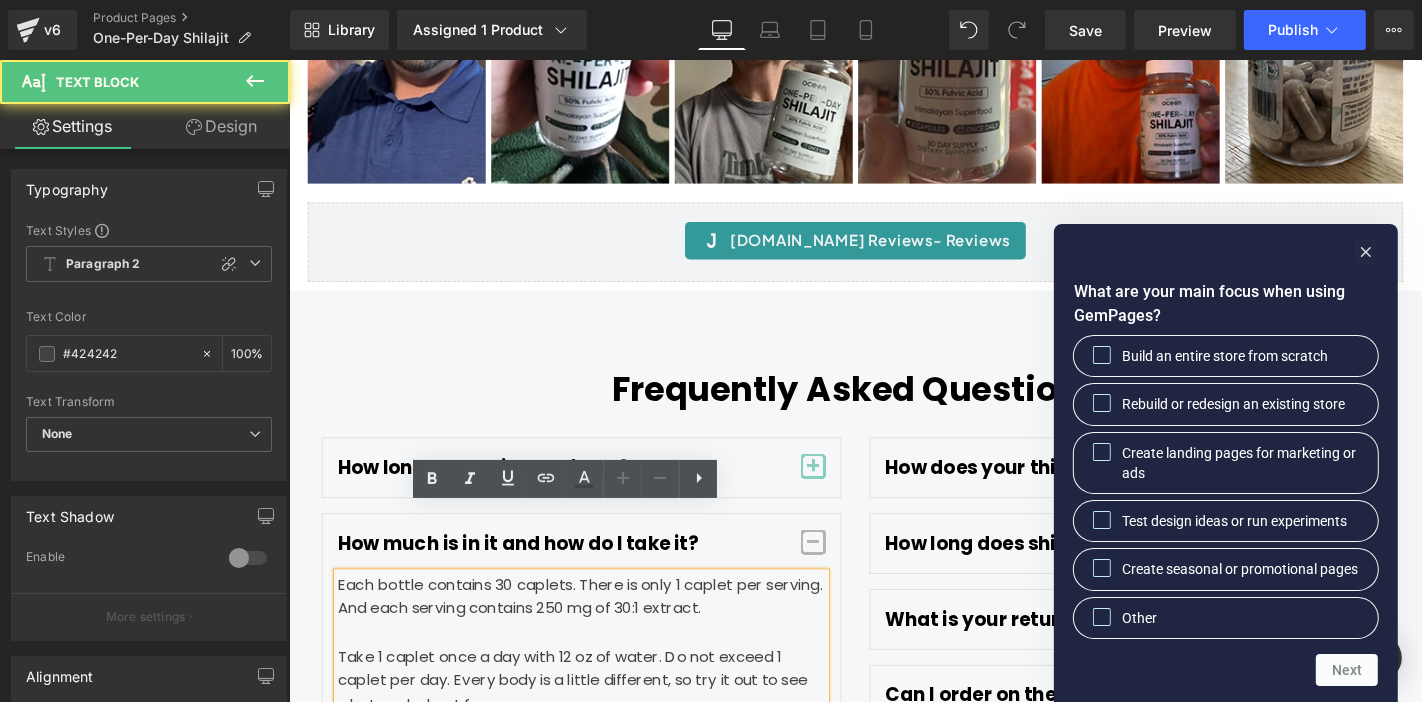 click on "Each bottle contains 30 caplets. There is only 1 caplet per serving. And each serving contains 250 mg of 30:1 extract. Take 1 caplet once a day with 12 oz of water. Do not exceed 1 caplet per day. Every body is a little different, so try it out to see what works best for you." at bounding box center (600, 684) 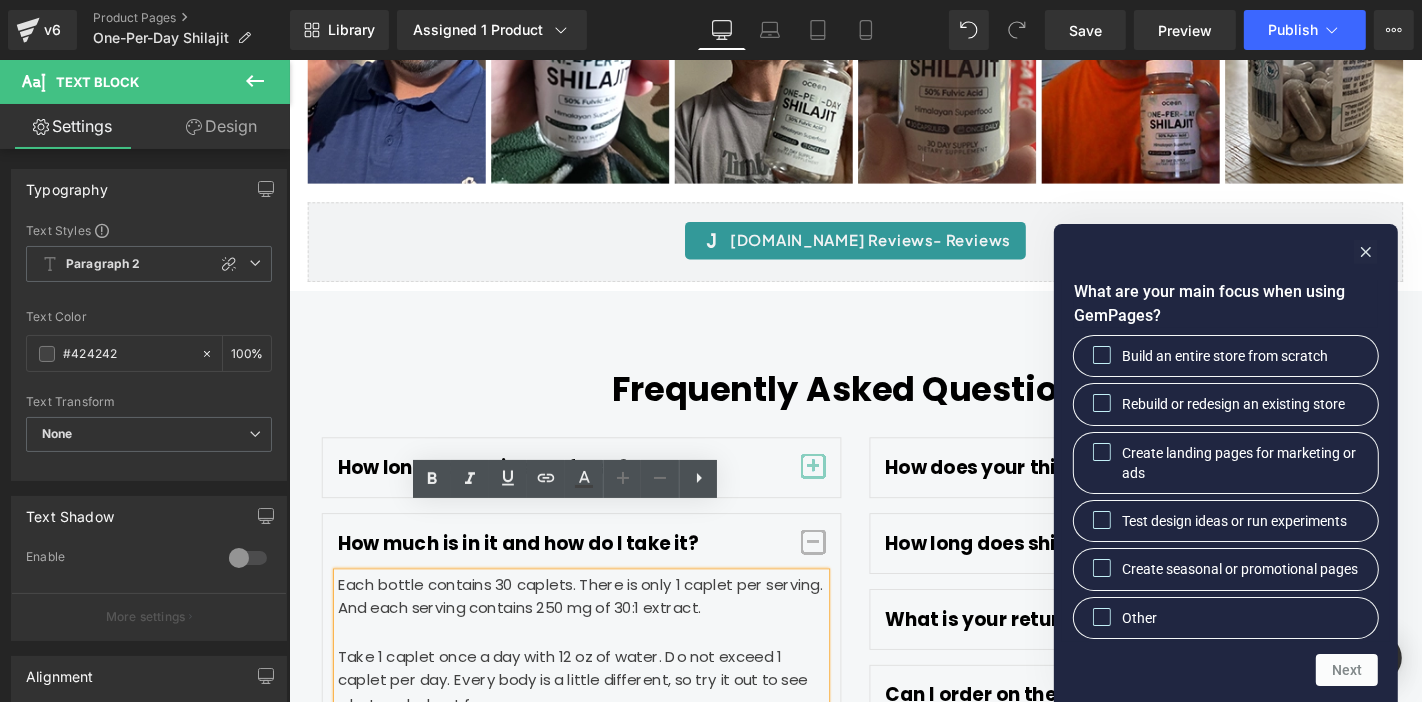 click on "Each bottle contains 30 caplets. There is only 1 caplet per serving. And each serving contains 250 mg of 30:1 extract. Take 1 caplet once a day with 12 oz of water. Do not exceed 1 caplet per day. Every body is a little different, so try it out to see what works best for you." at bounding box center (600, 684) 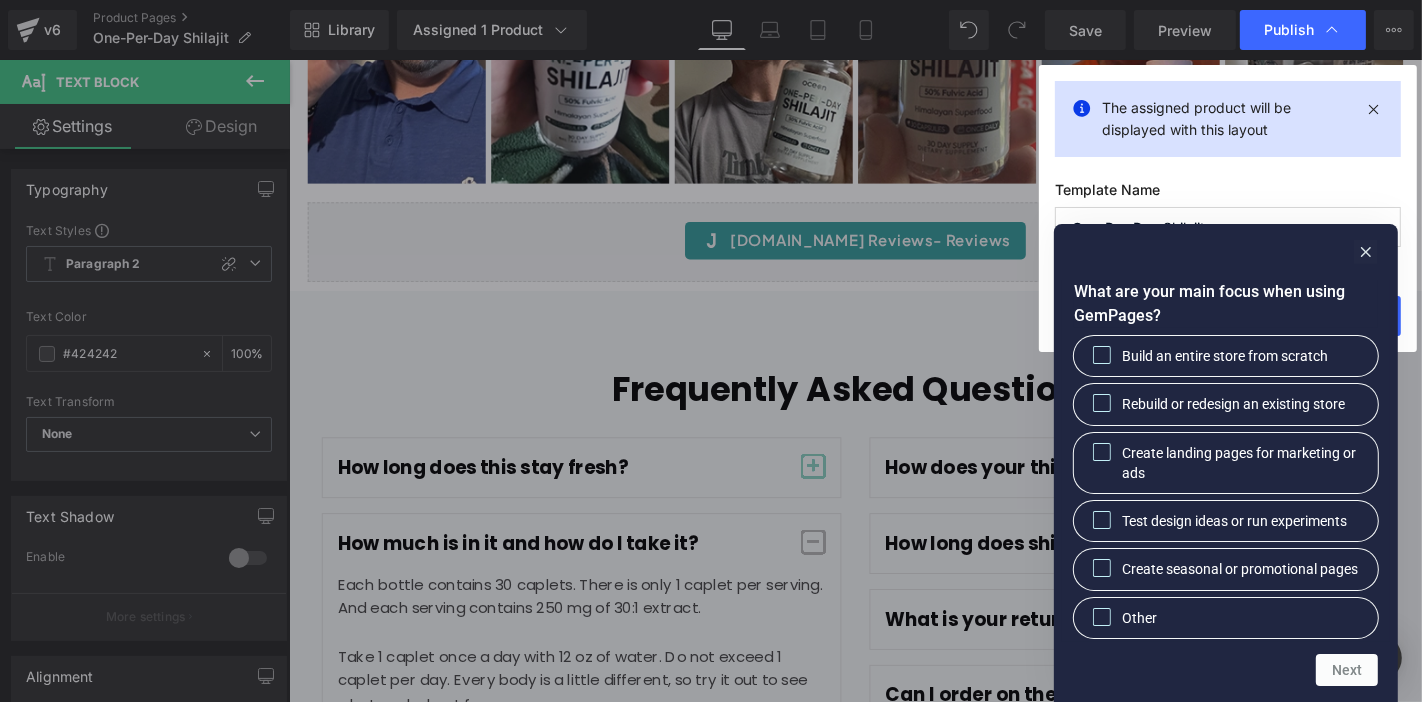 click at bounding box center [1226, 252] 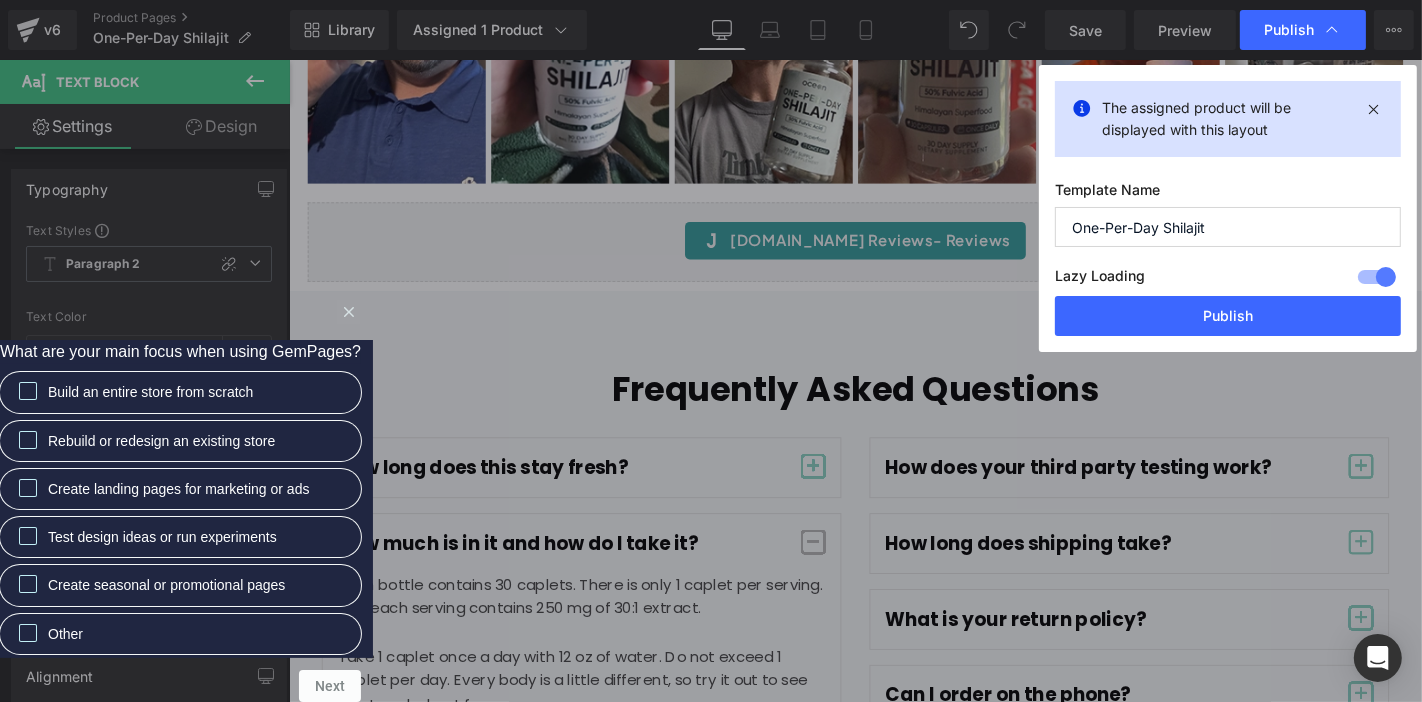 click on "Publish" at bounding box center [1228, 316] 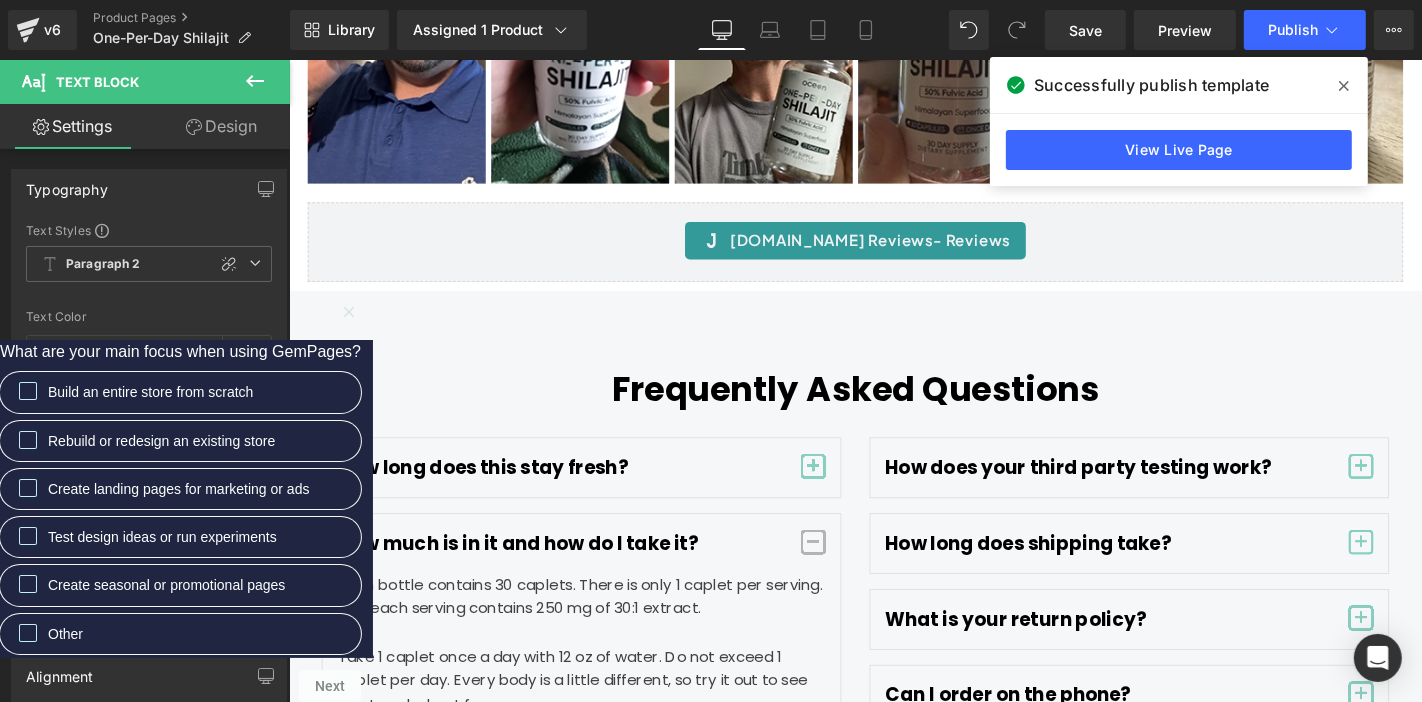 click on "Tablet" at bounding box center (818, 30) 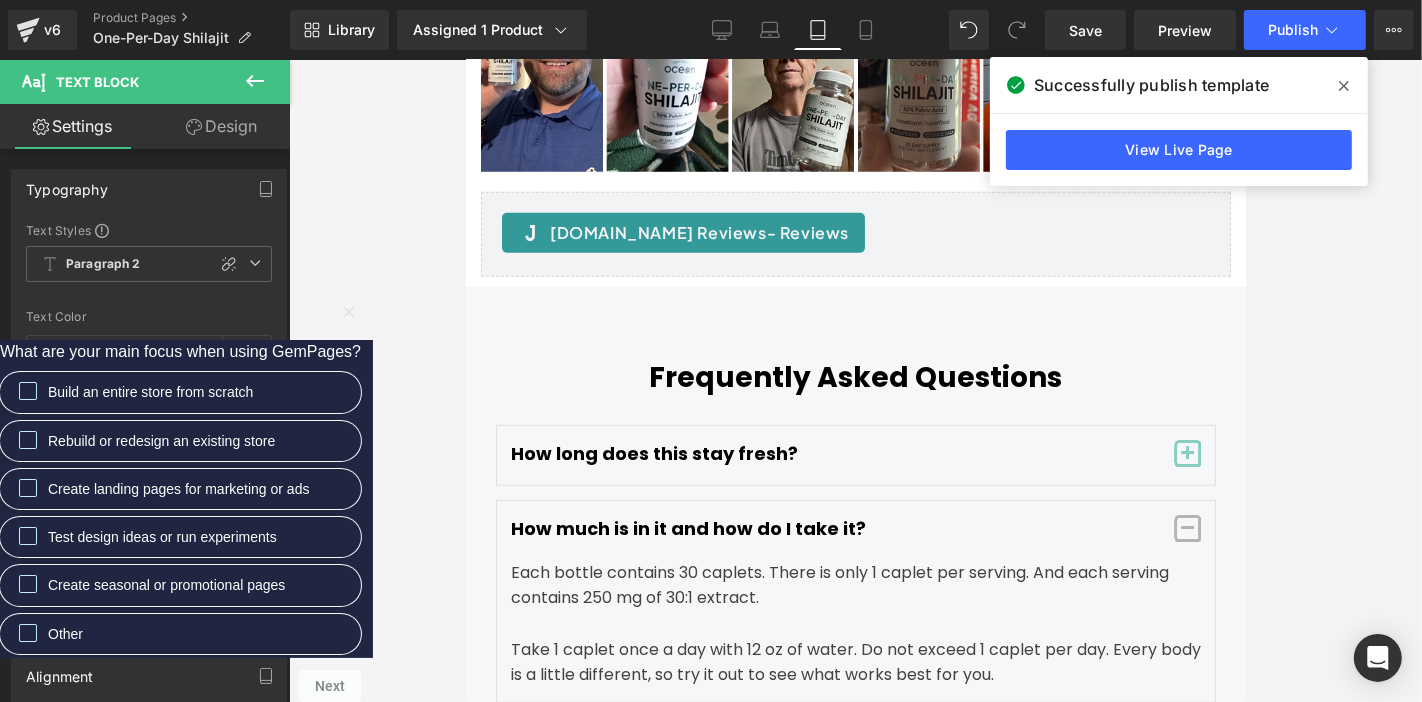 scroll, scrollTop: 7721, scrollLeft: 0, axis: vertical 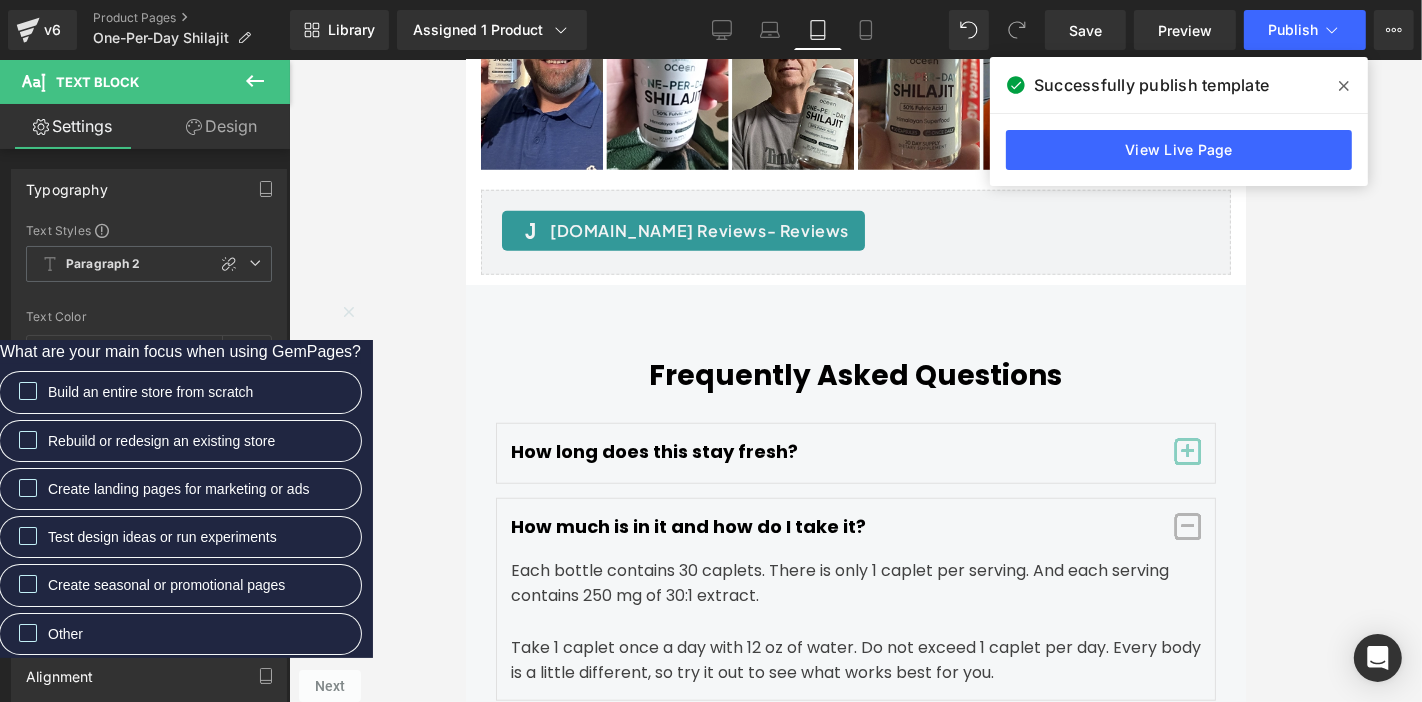 click 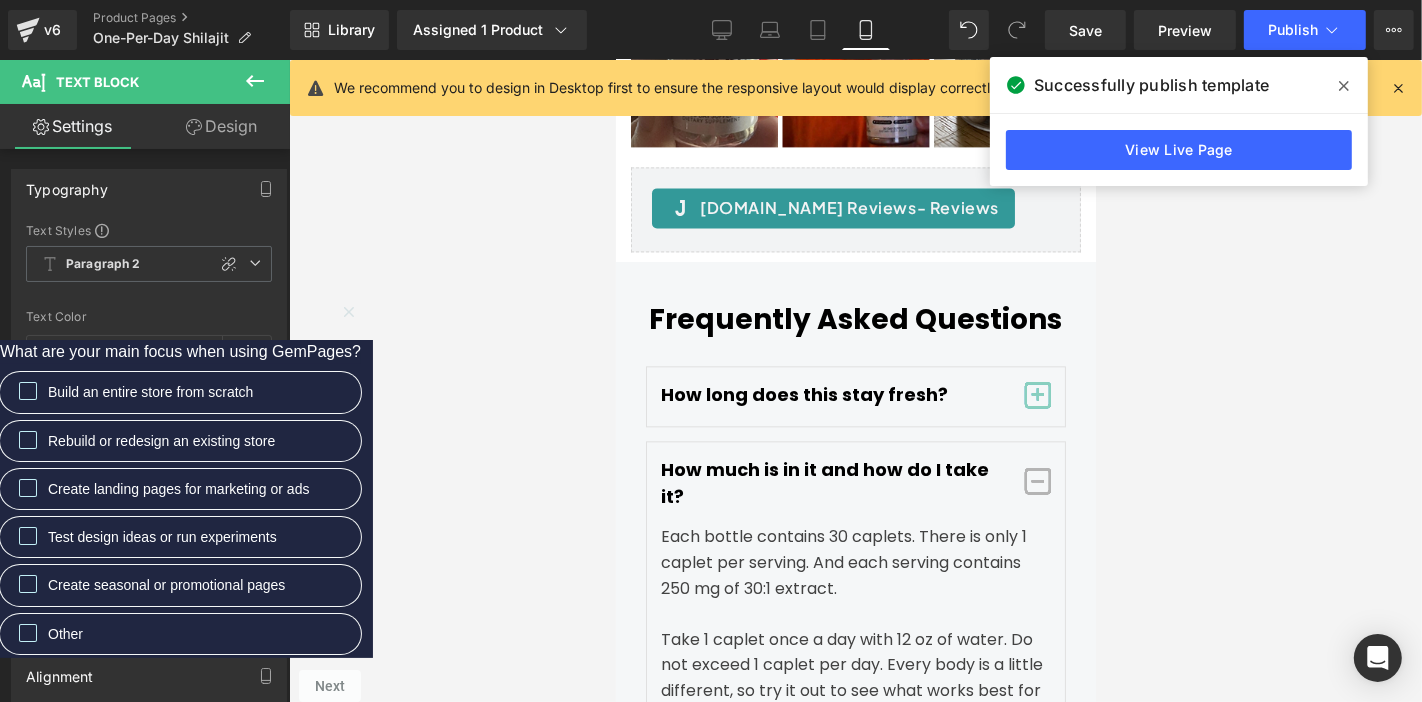 click 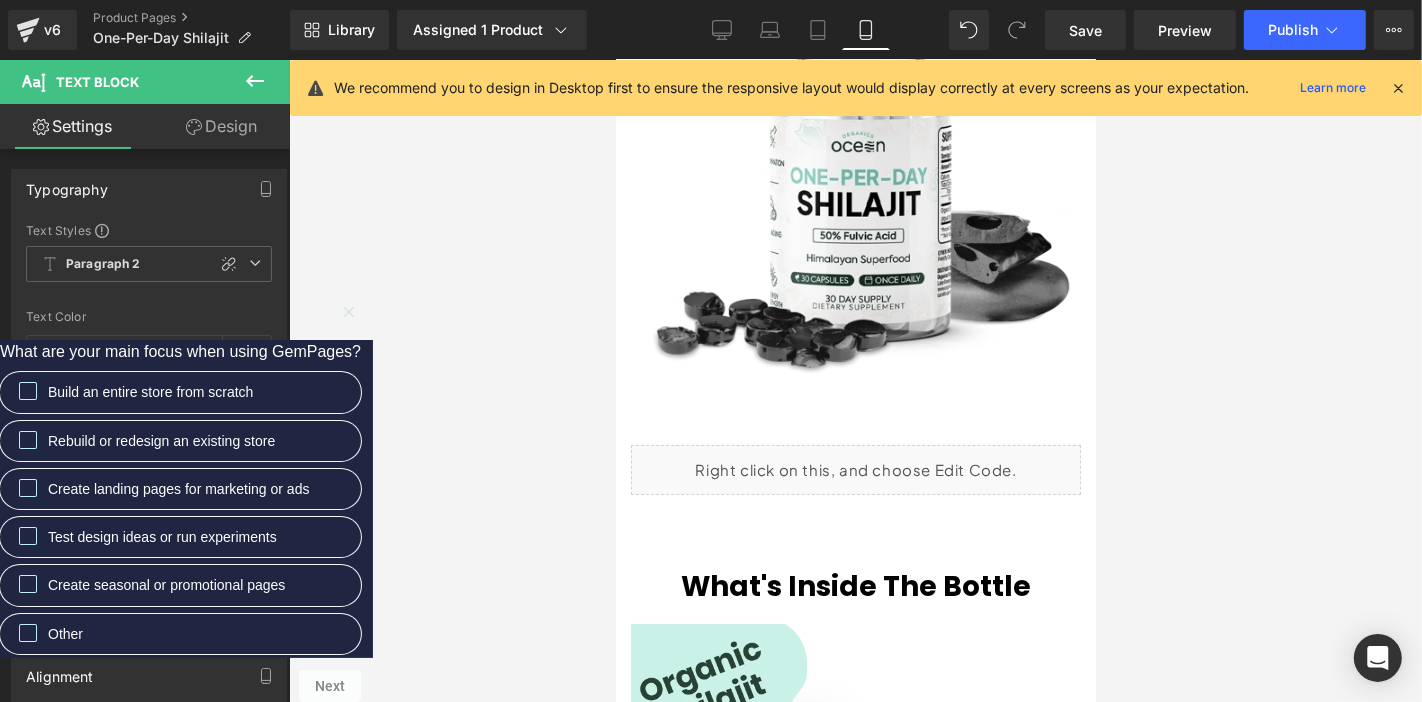 scroll, scrollTop: 6248, scrollLeft: 0, axis: vertical 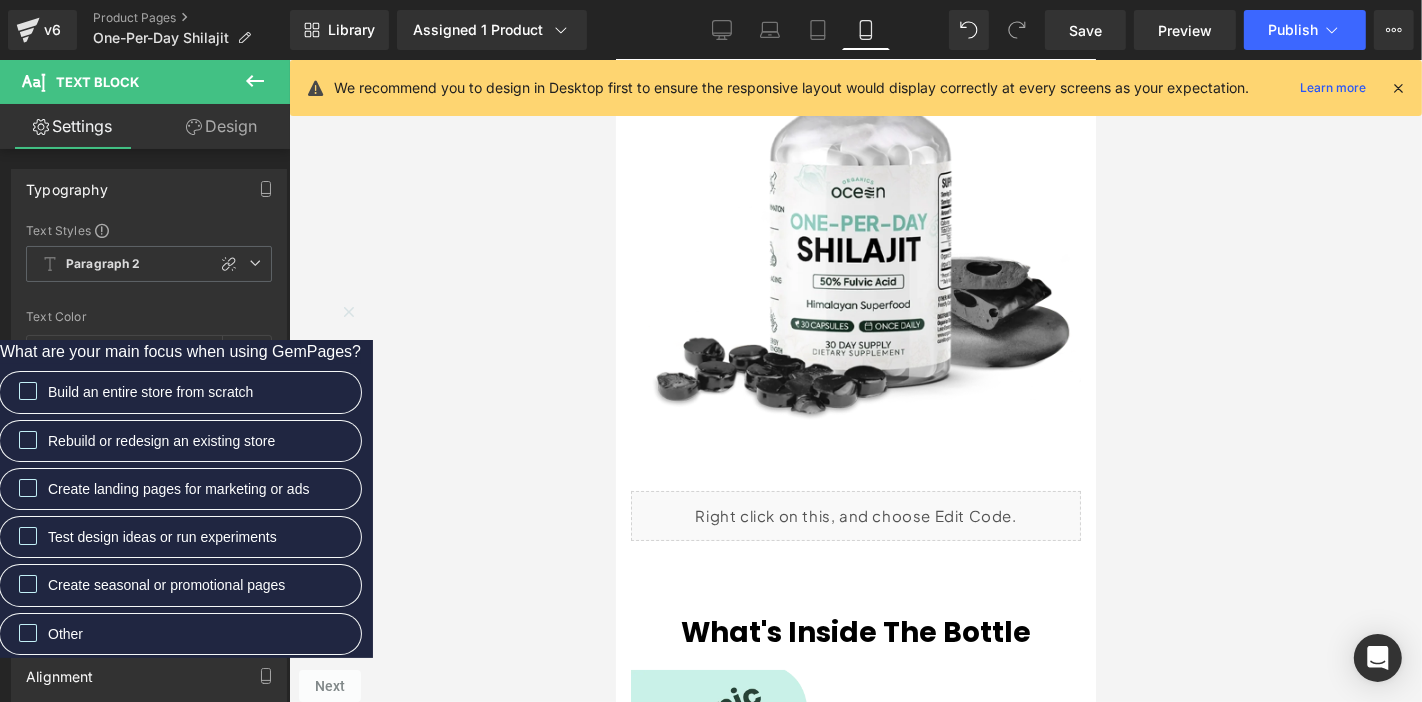 click at bounding box center [855, 235] 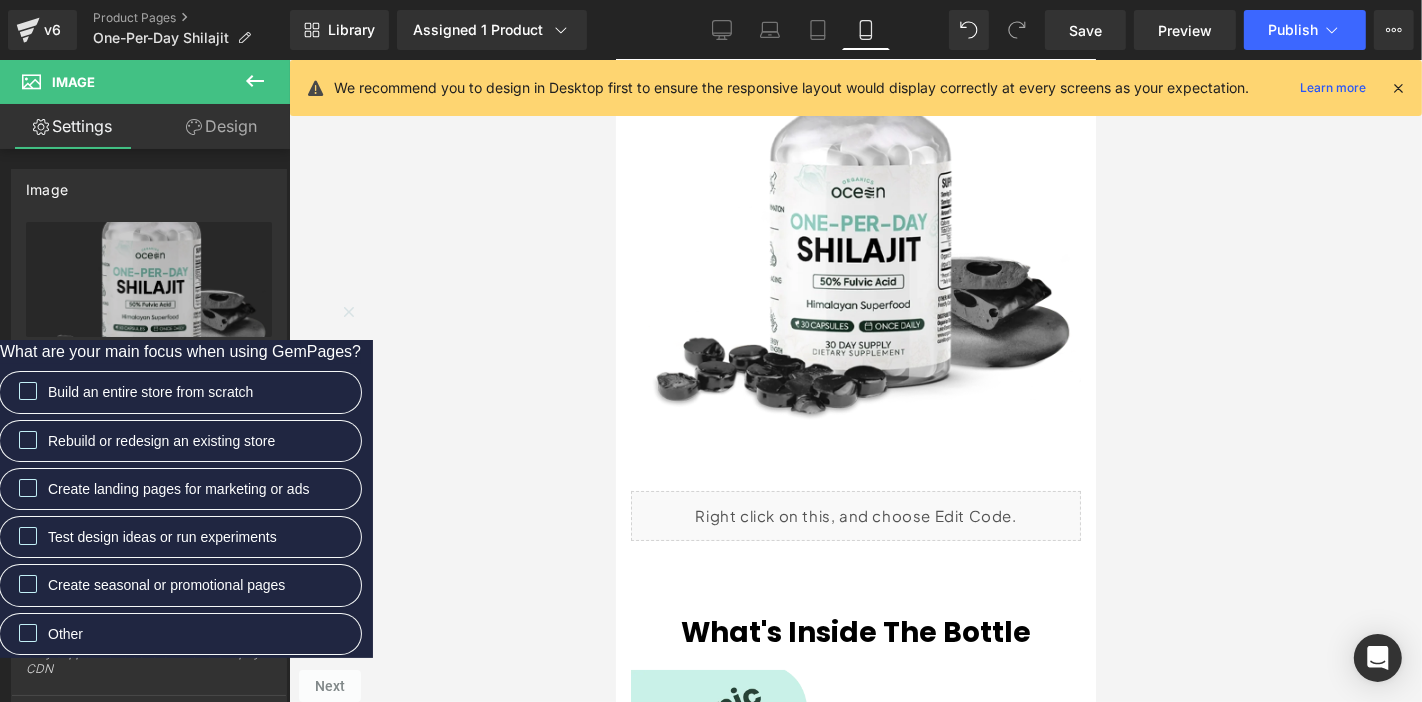 scroll, scrollTop: 0, scrollLeft: 736, axis: horizontal 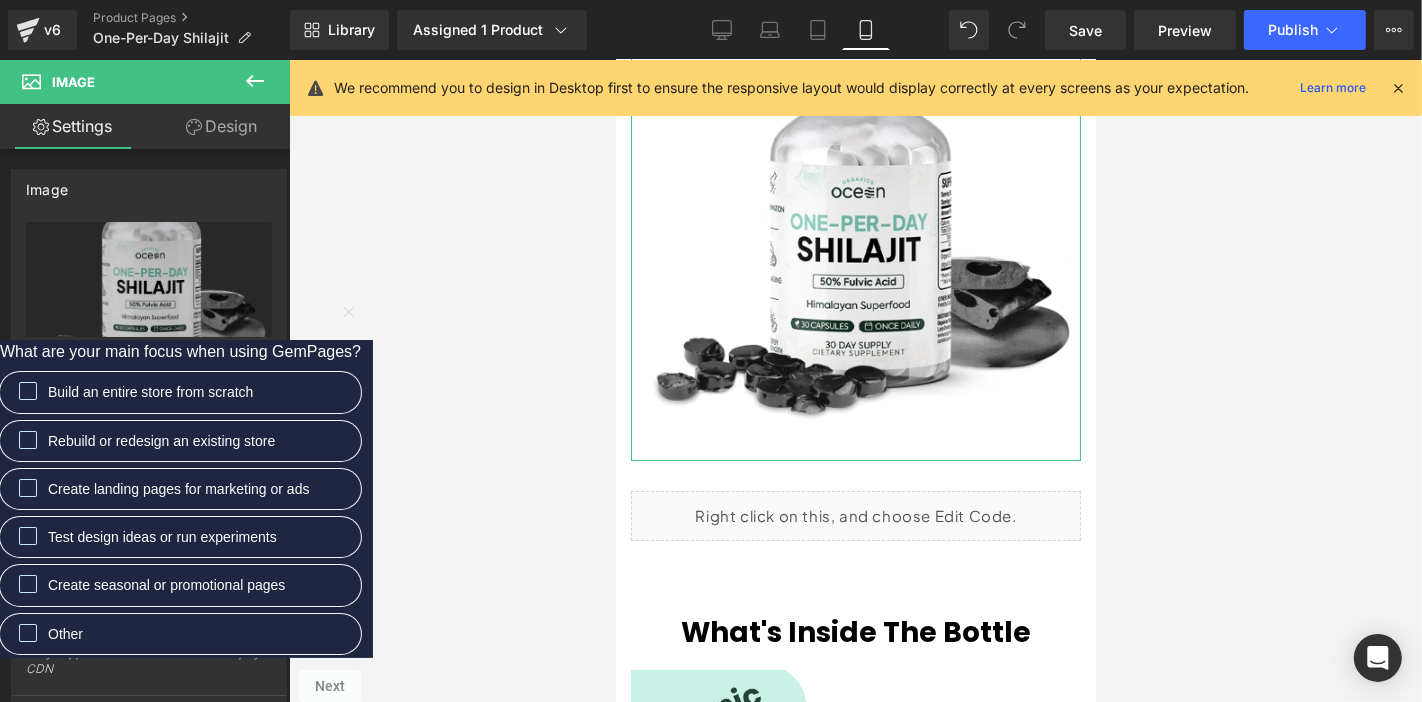 click on "[URL][DOMAIN_NAME]" at bounding box center [149, 429] 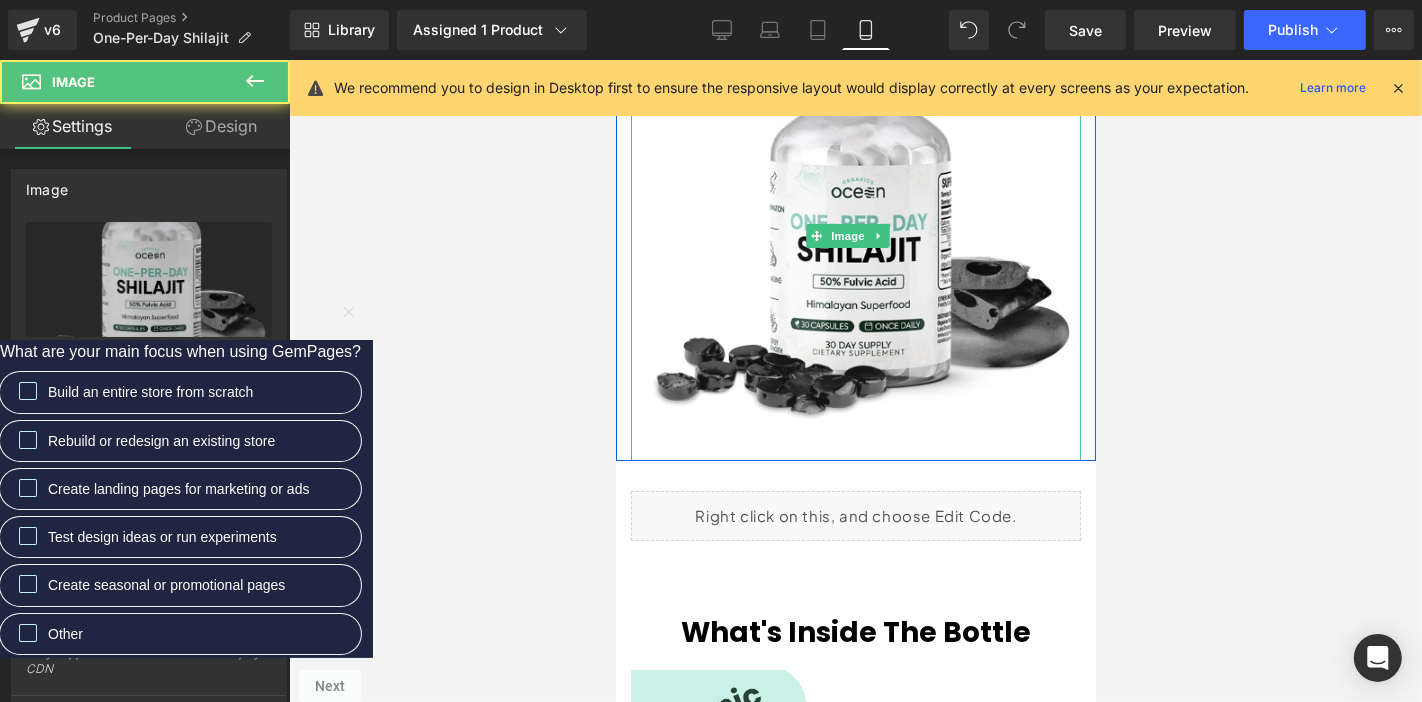 click at bounding box center (855, 235) 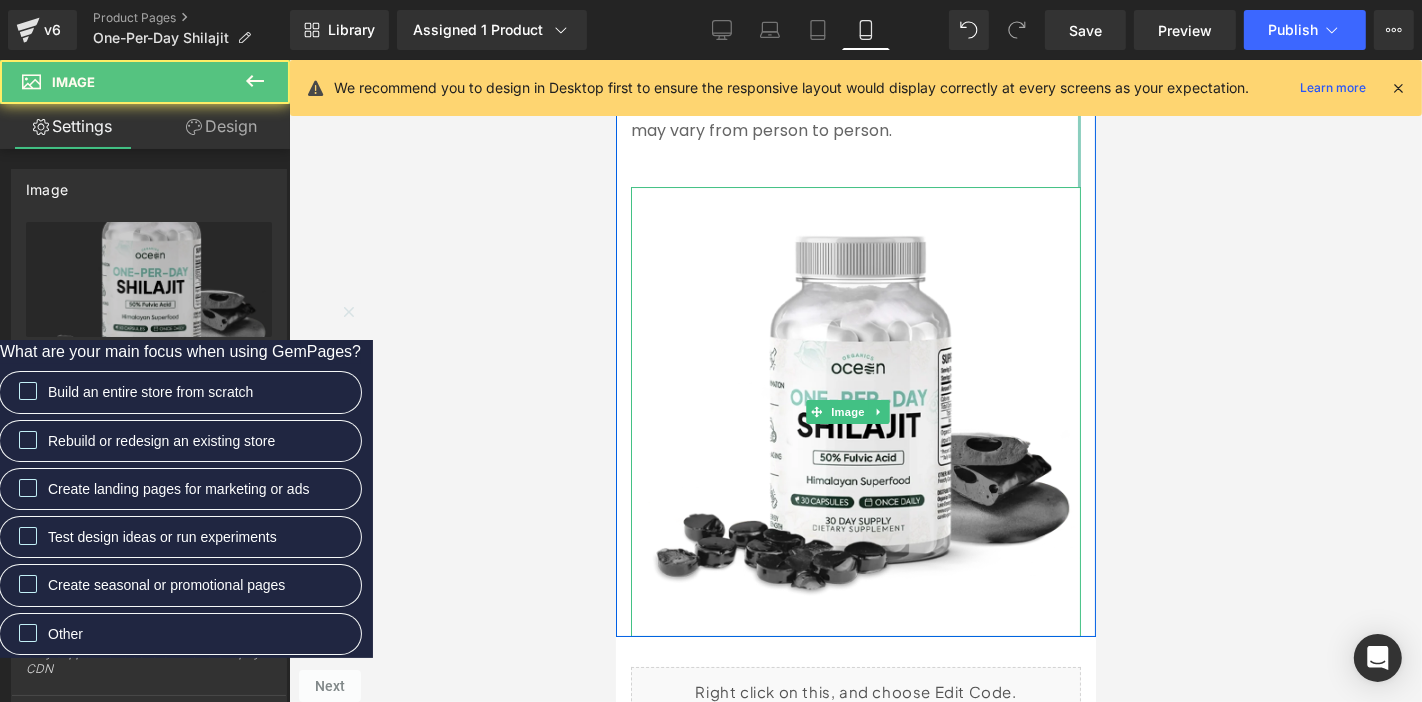 scroll, scrollTop: 6026, scrollLeft: 0, axis: vertical 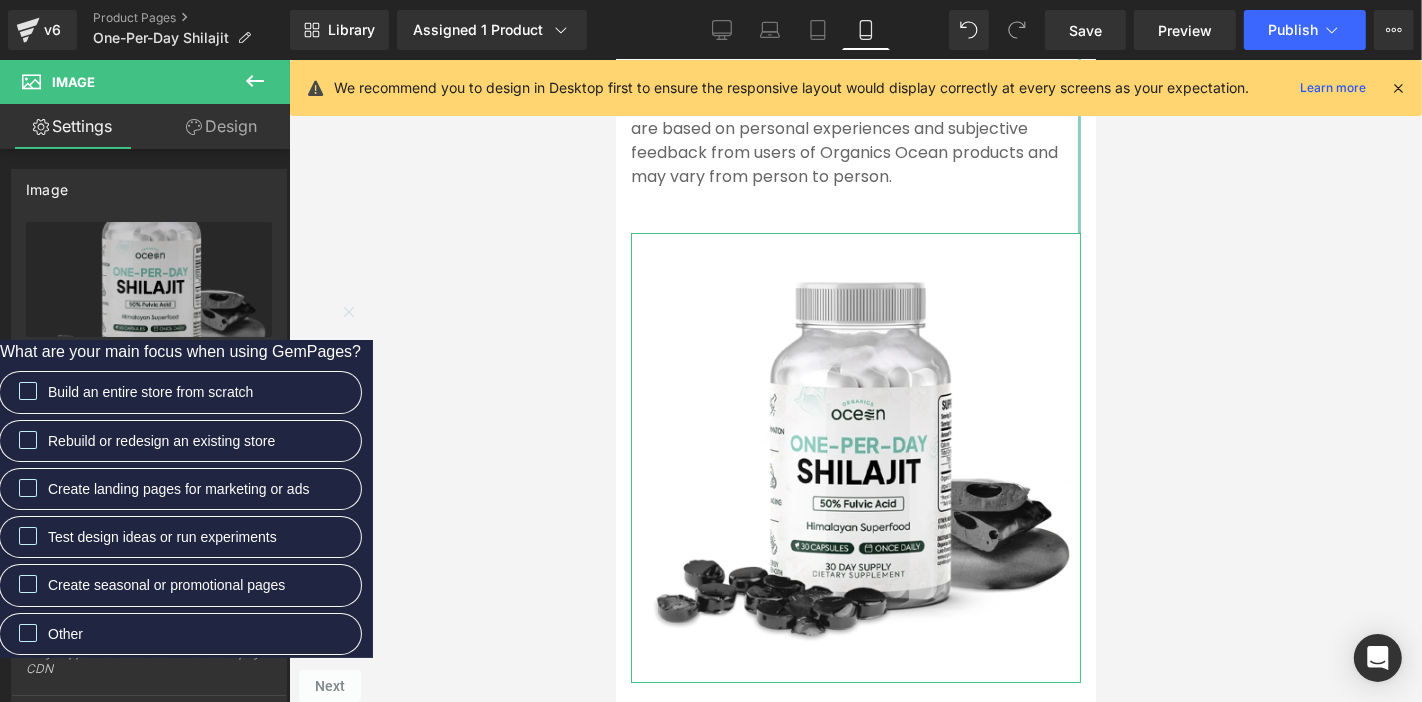click on "[URL][DOMAIN_NAME]" at bounding box center (149, 429) 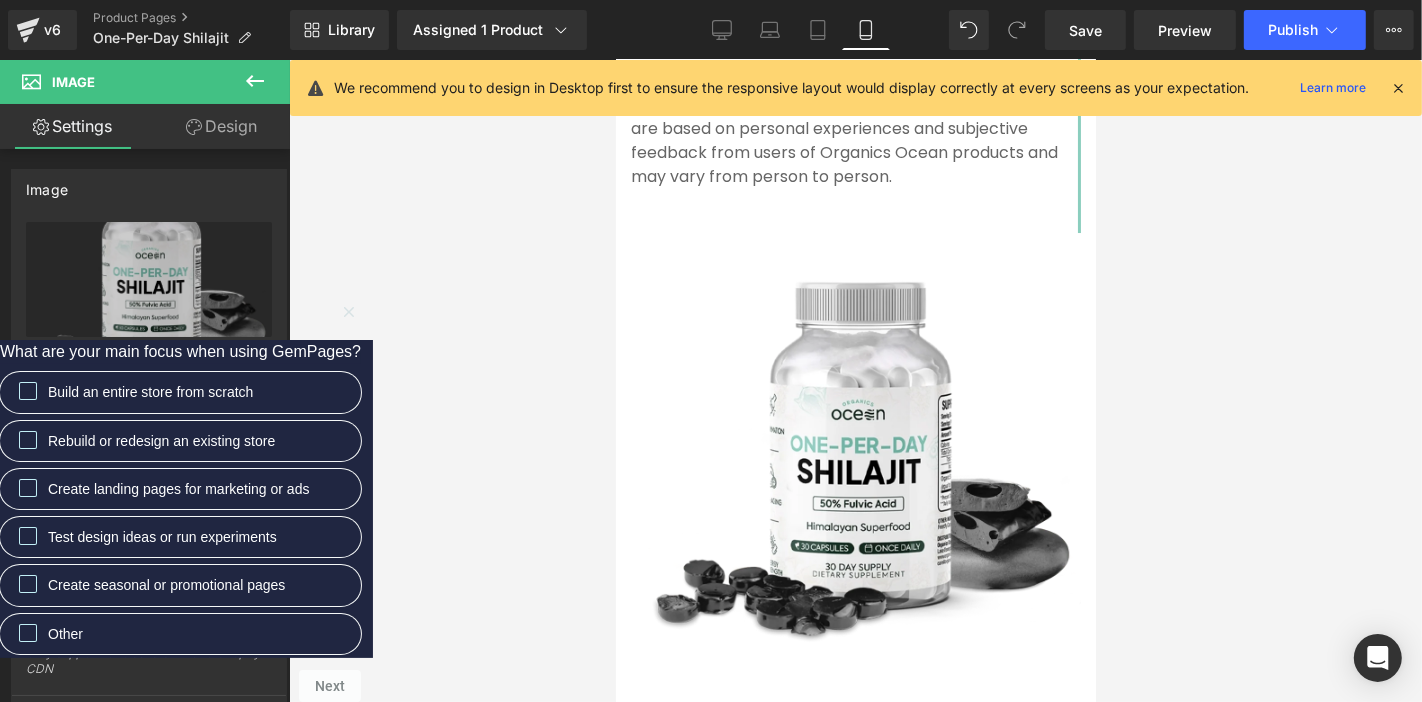 scroll, scrollTop: 0, scrollLeft: 736, axis: horizontal 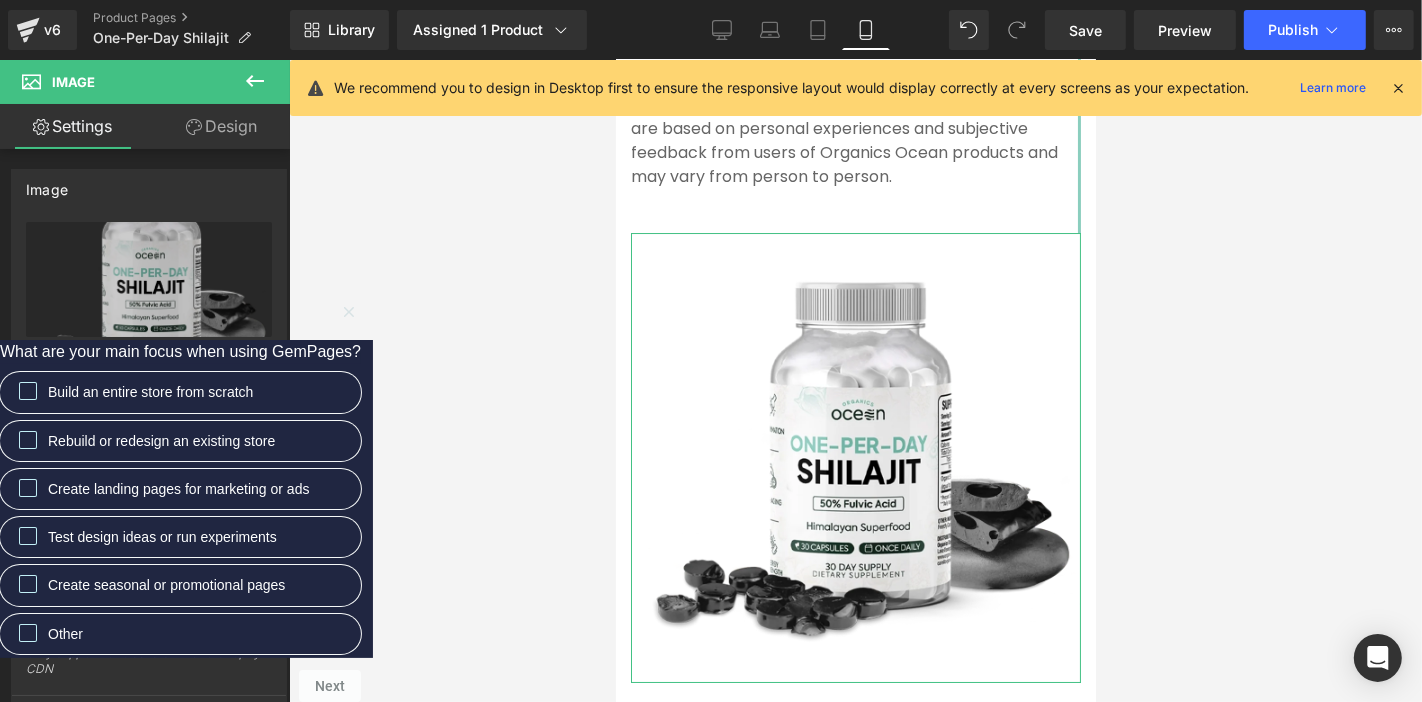 click on "[URL][DOMAIN_NAME]" at bounding box center [149, 429] 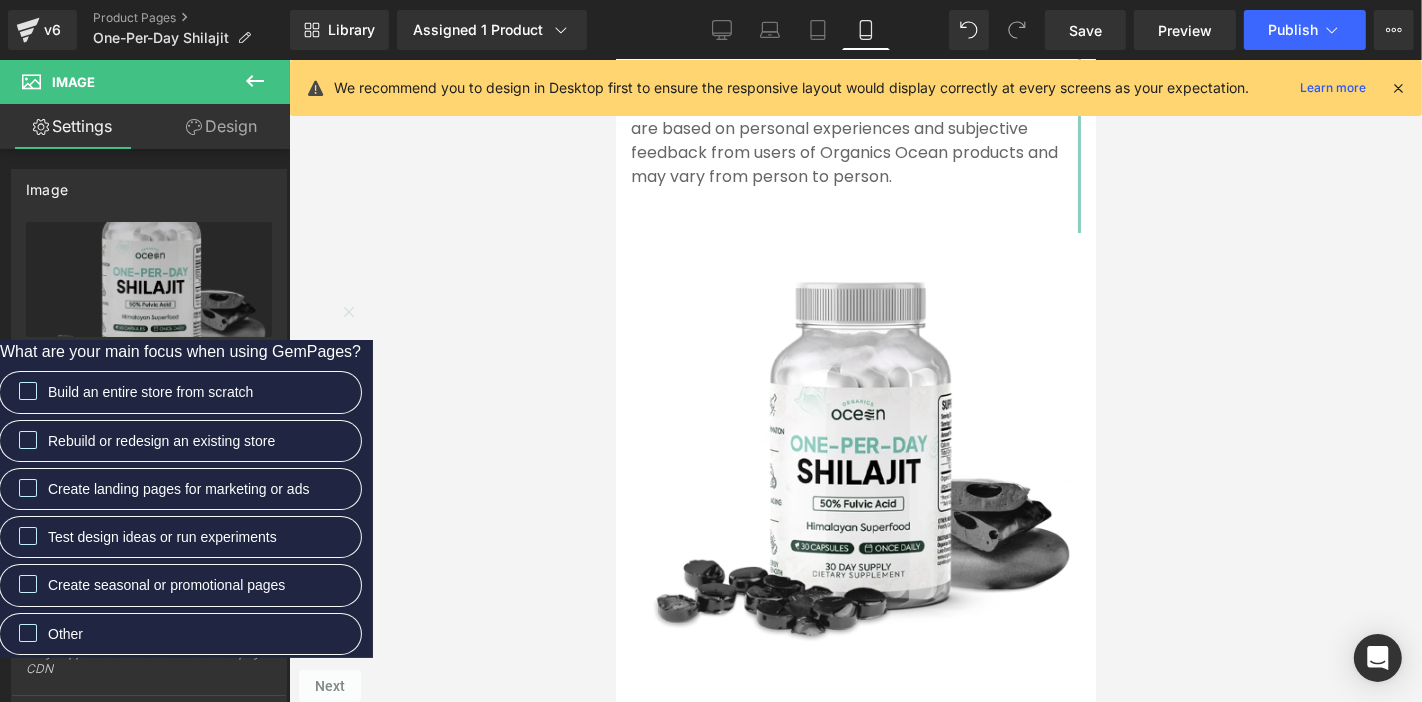 scroll, scrollTop: 0, scrollLeft: 0, axis: both 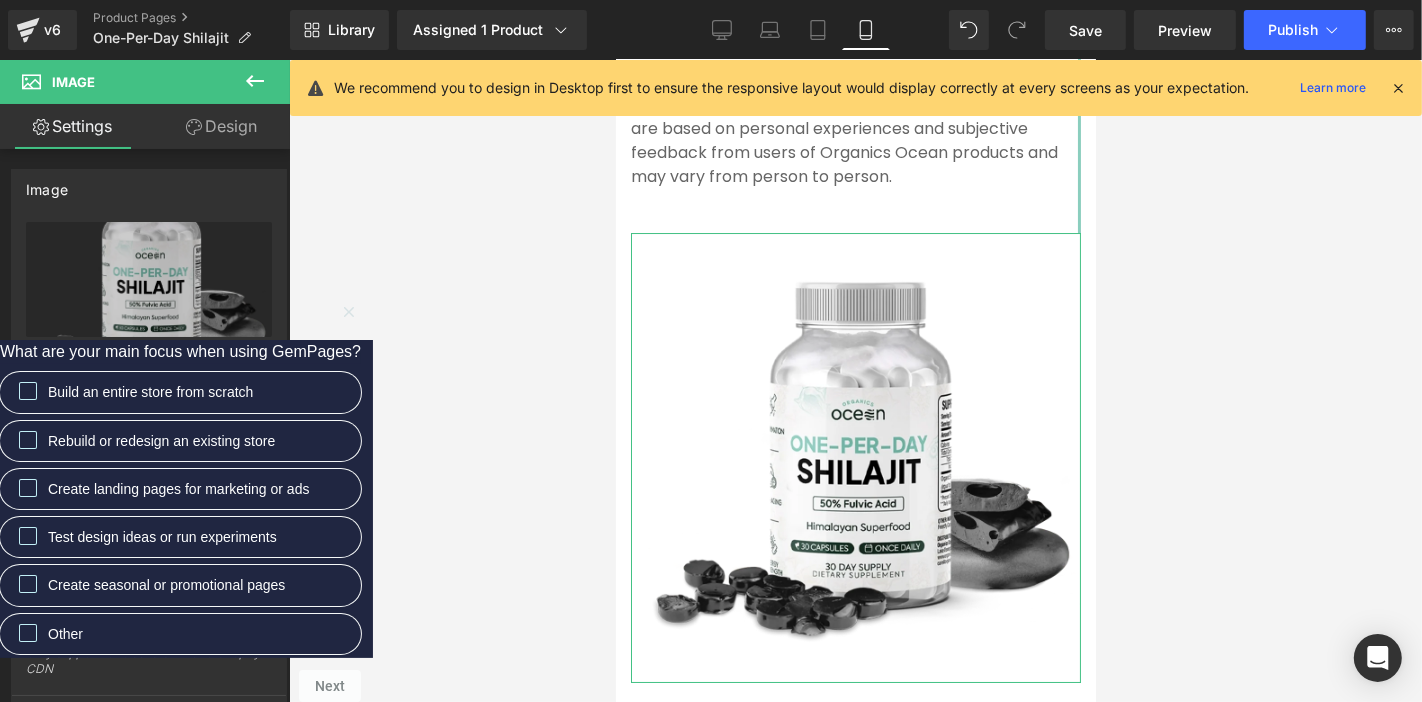 click on "[URL][DOMAIN_NAME]" at bounding box center [149, 429] 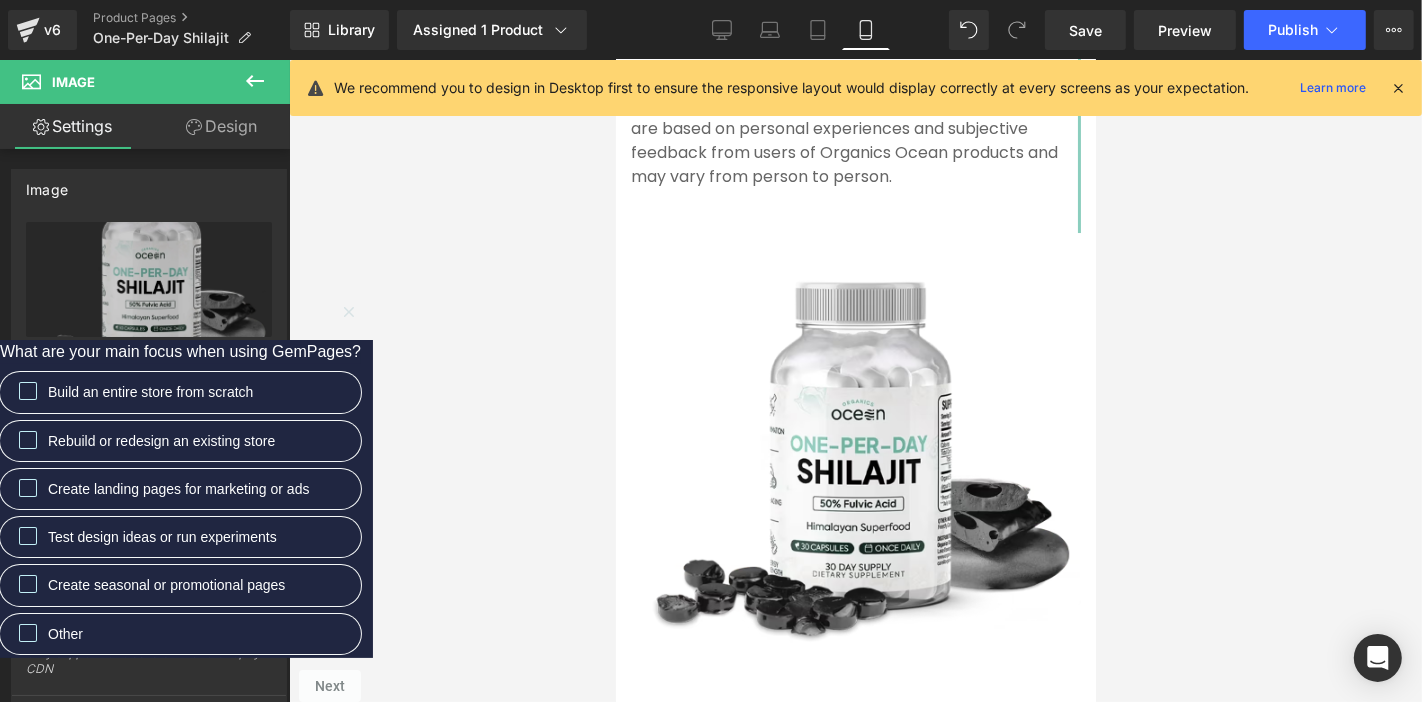 type on "[URL][DOMAIN_NAME]" 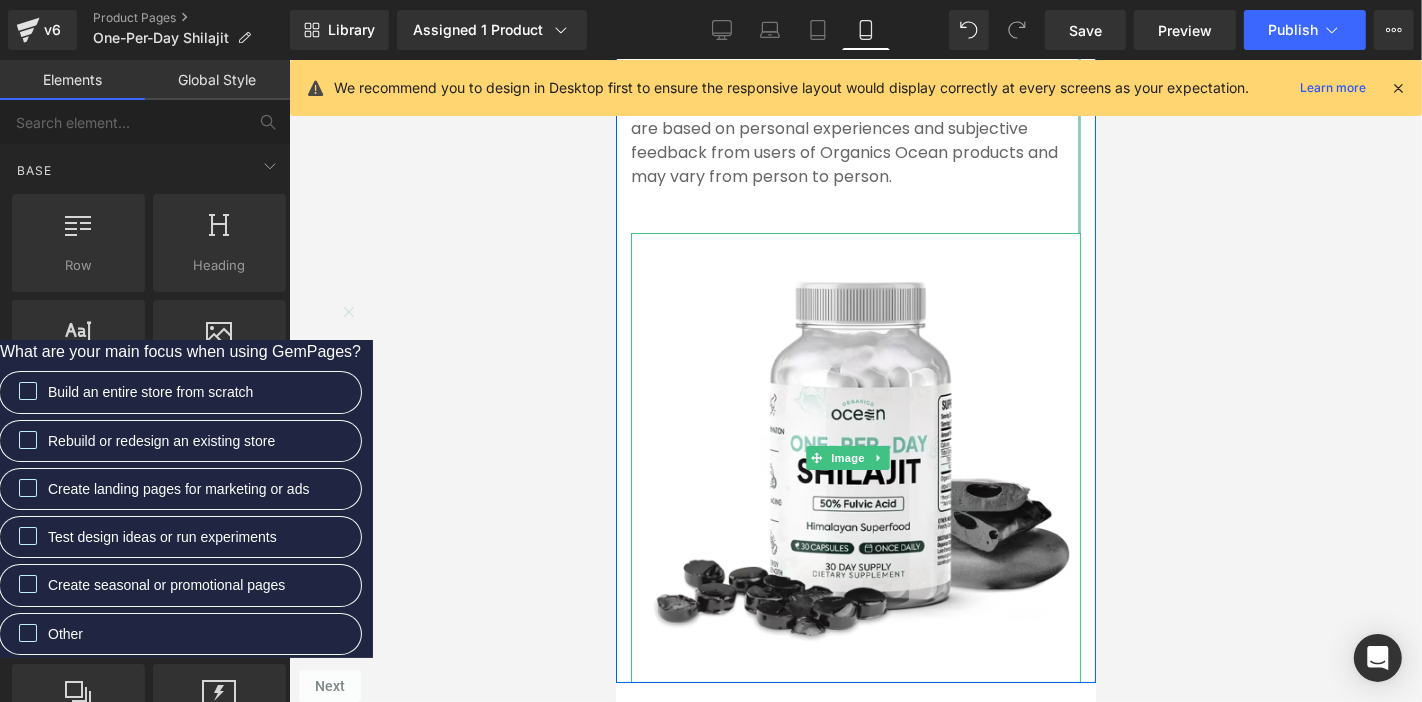 click at bounding box center [855, 457] 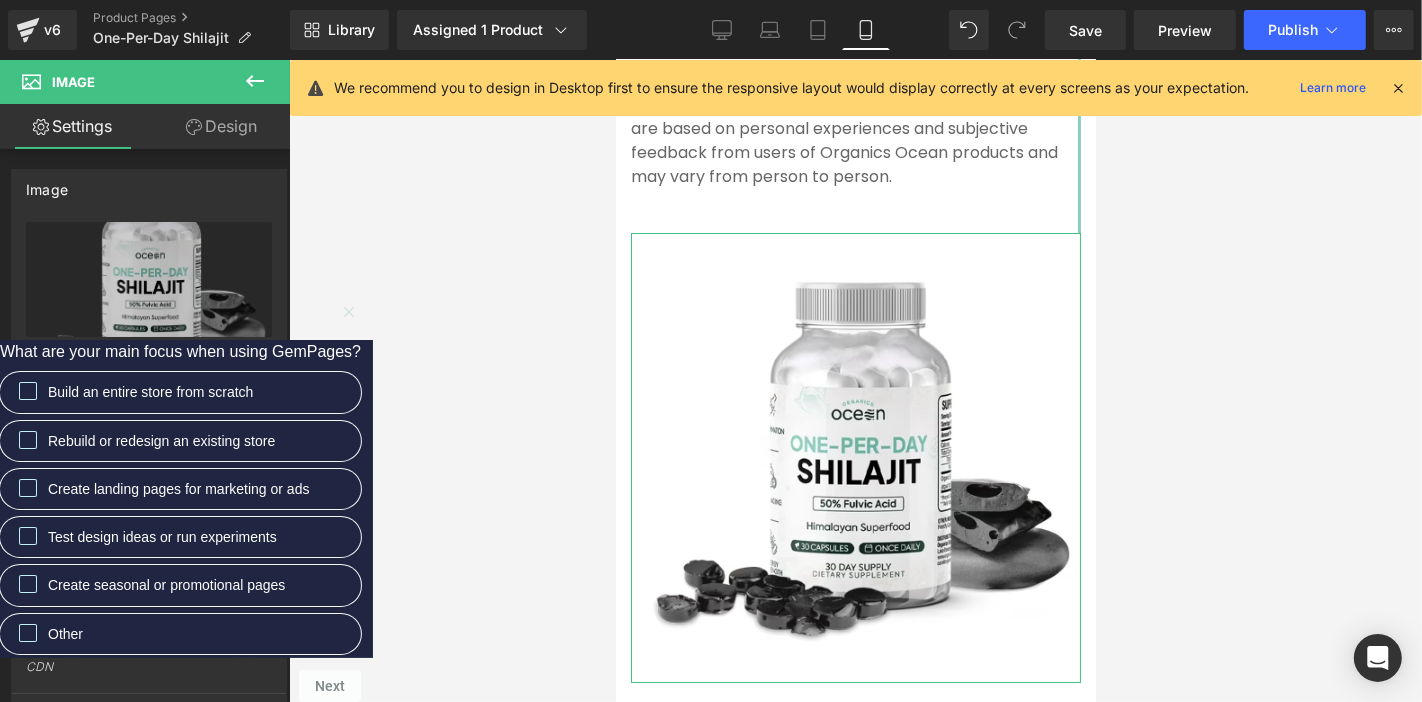 scroll, scrollTop: 0, scrollLeft: 749, axis: horizontal 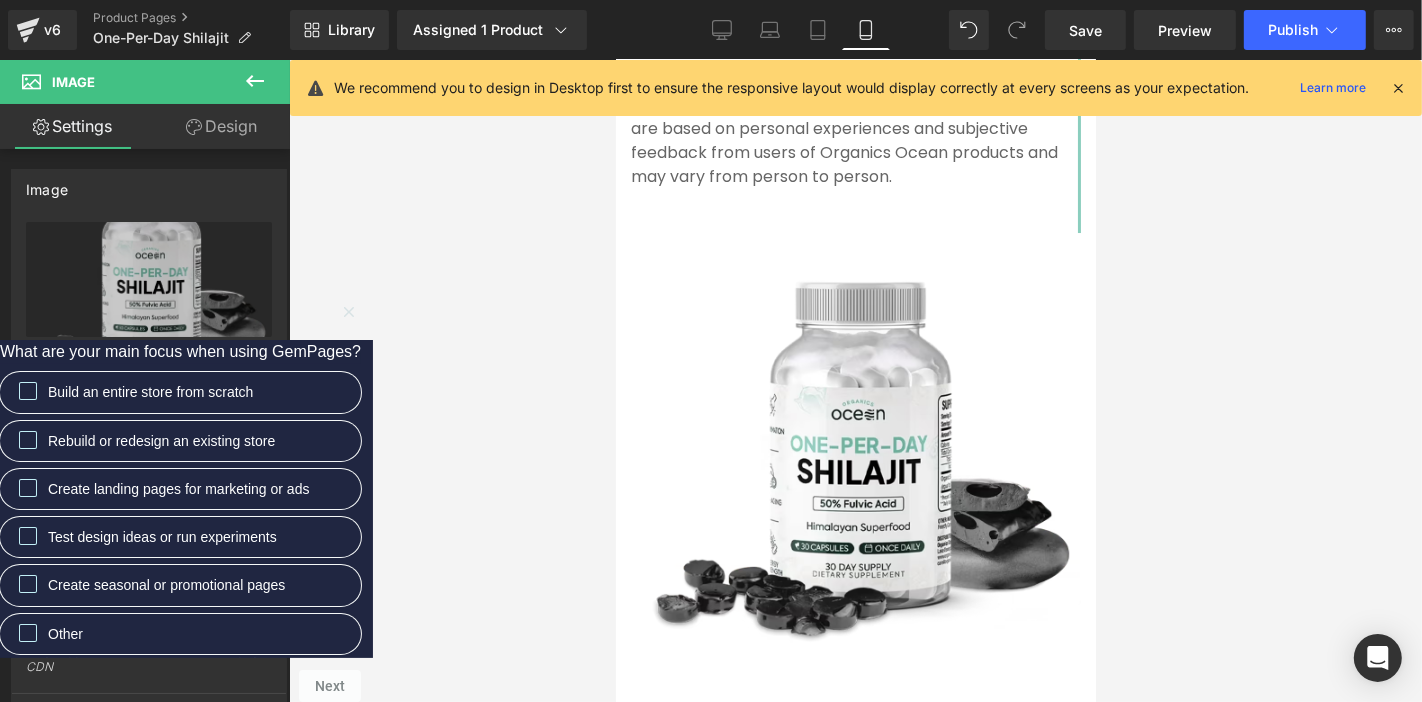 drag, startPoint x: 704, startPoint y: 479, endPoint x: 646, endPoint y: 371, distance: 122.588745 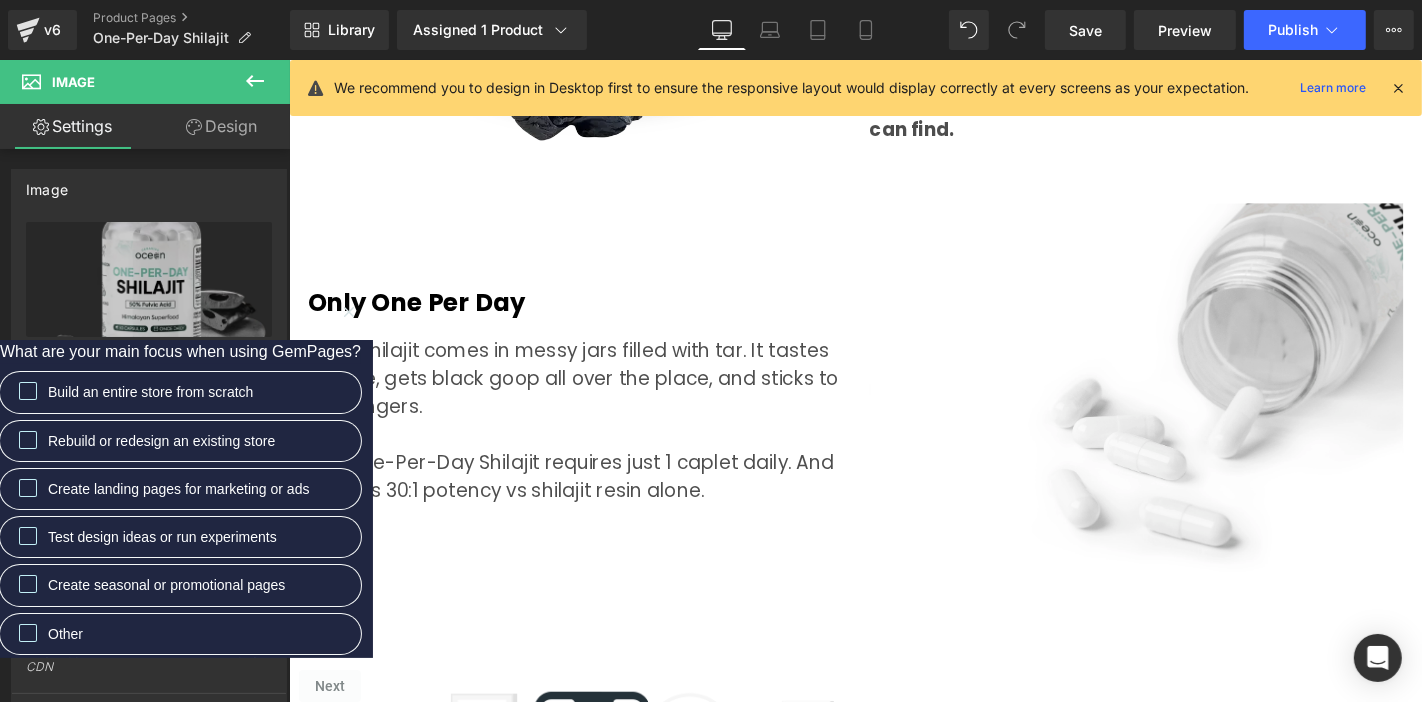 scroll, scrollTop: 0, scrollLeft: 0, axis: both 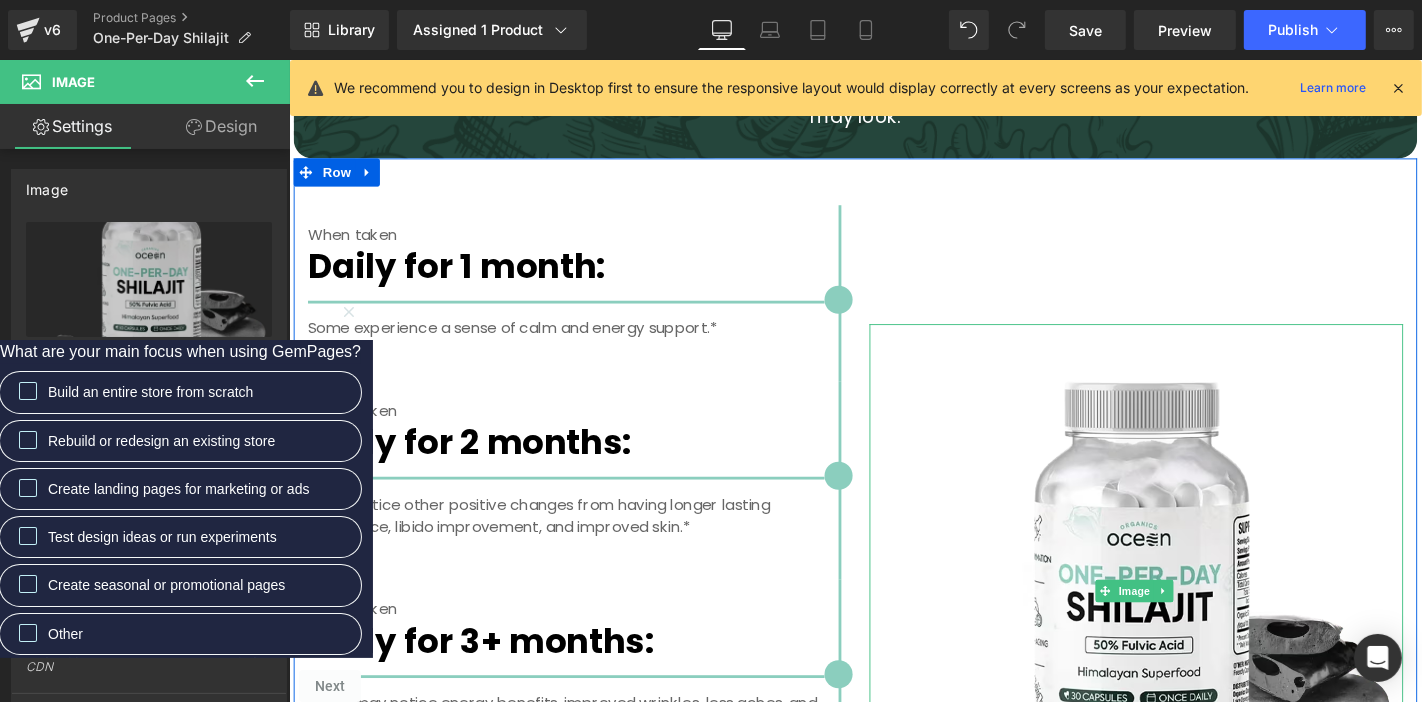click at bounding box center [1193, 626] 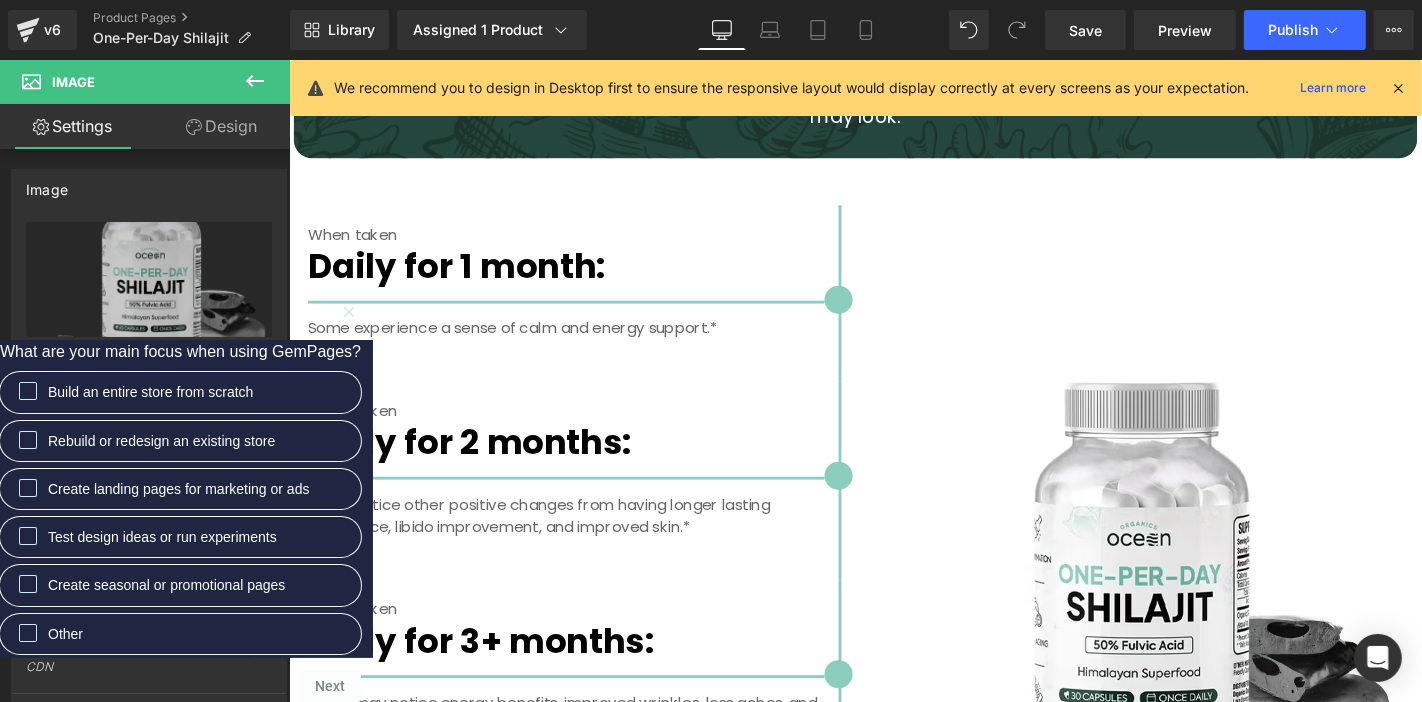 click on "Publish" at bounding box center (1293, 30) 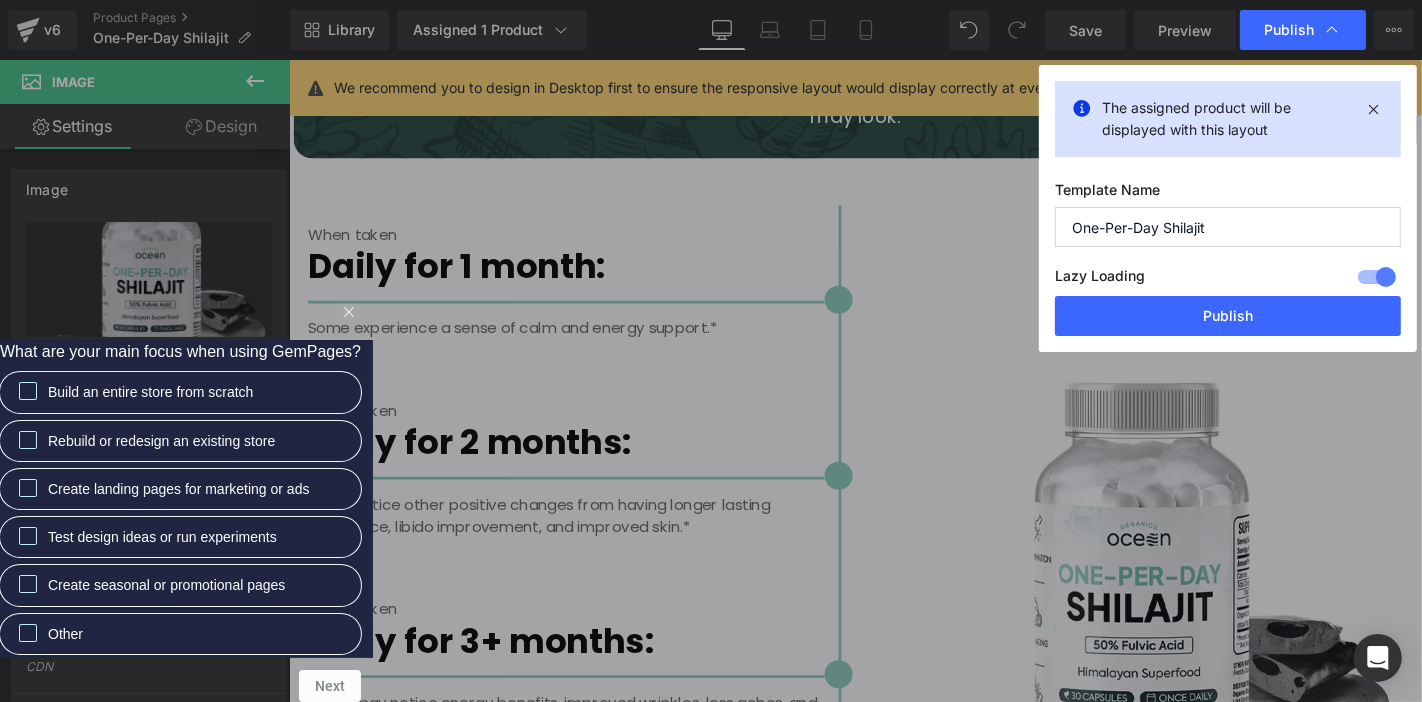 click on "Publish" at bounding box center [1228, 316] 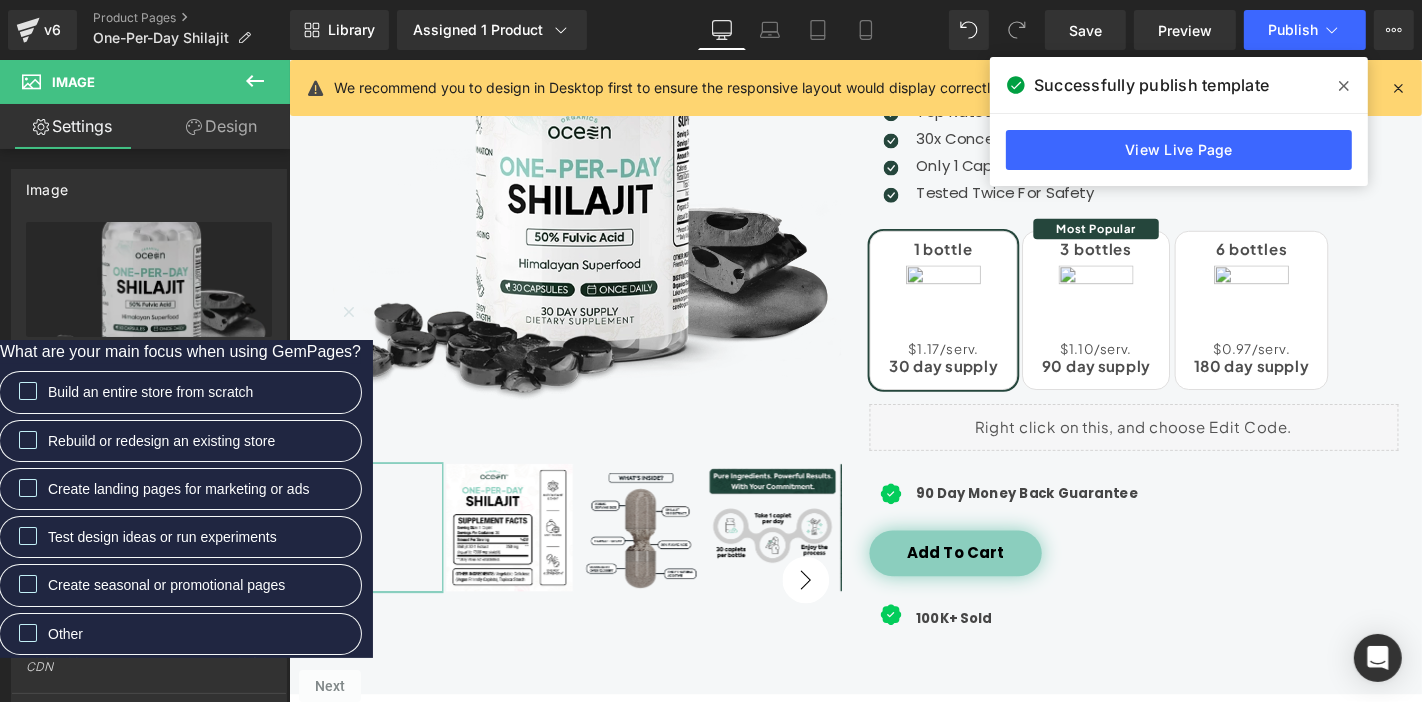 scroll, scrollTop: 0, scrollLeft: 0, axis: both 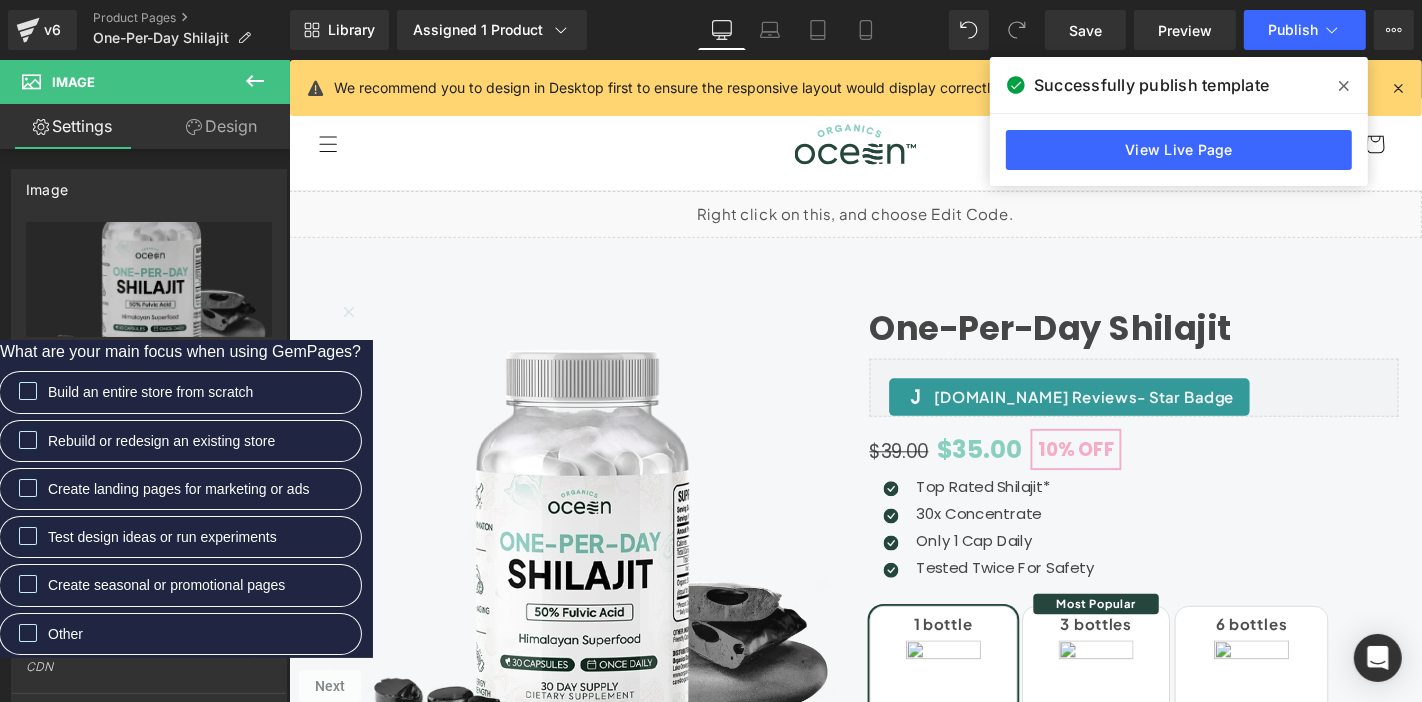 click on "View Live Page View with current Template Save Template to Library Schedule Publish Publish Settings Shortcuts" at bounding box center [1394, 30] 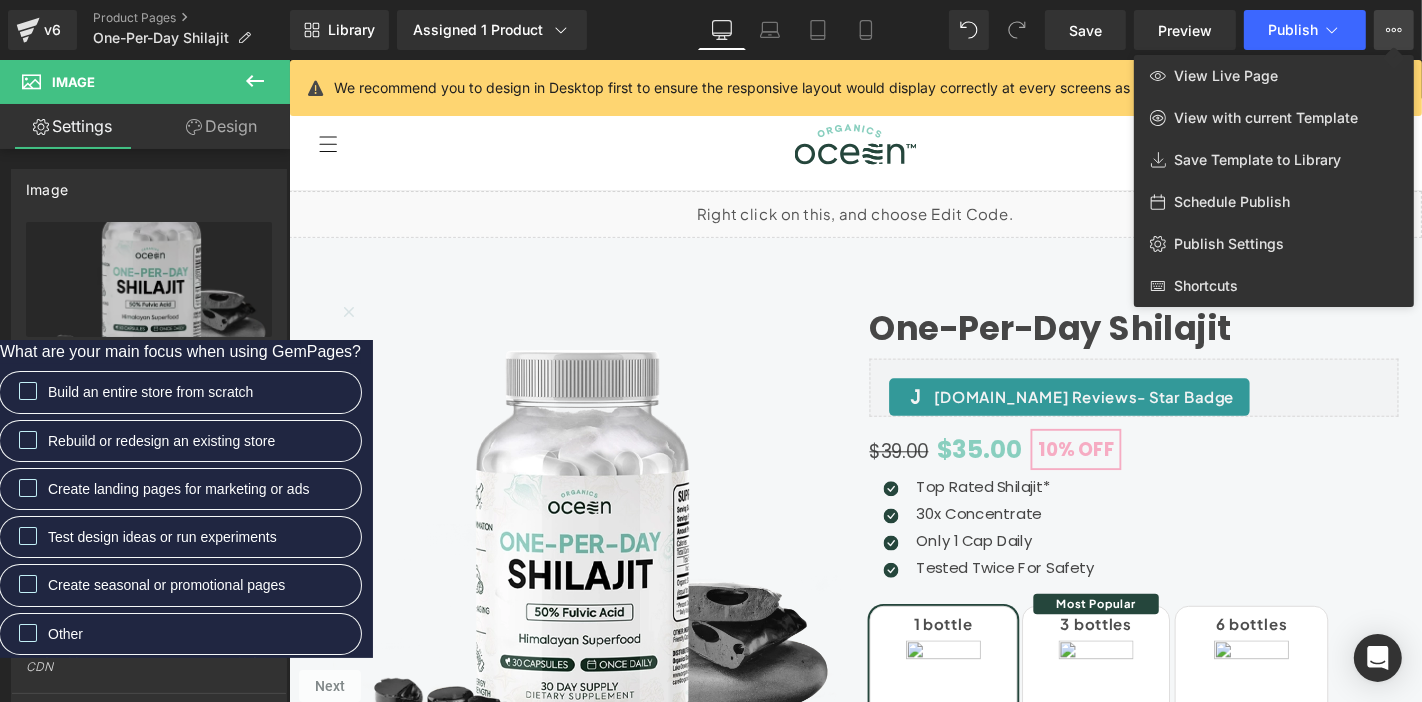 click on "Publish Settings" 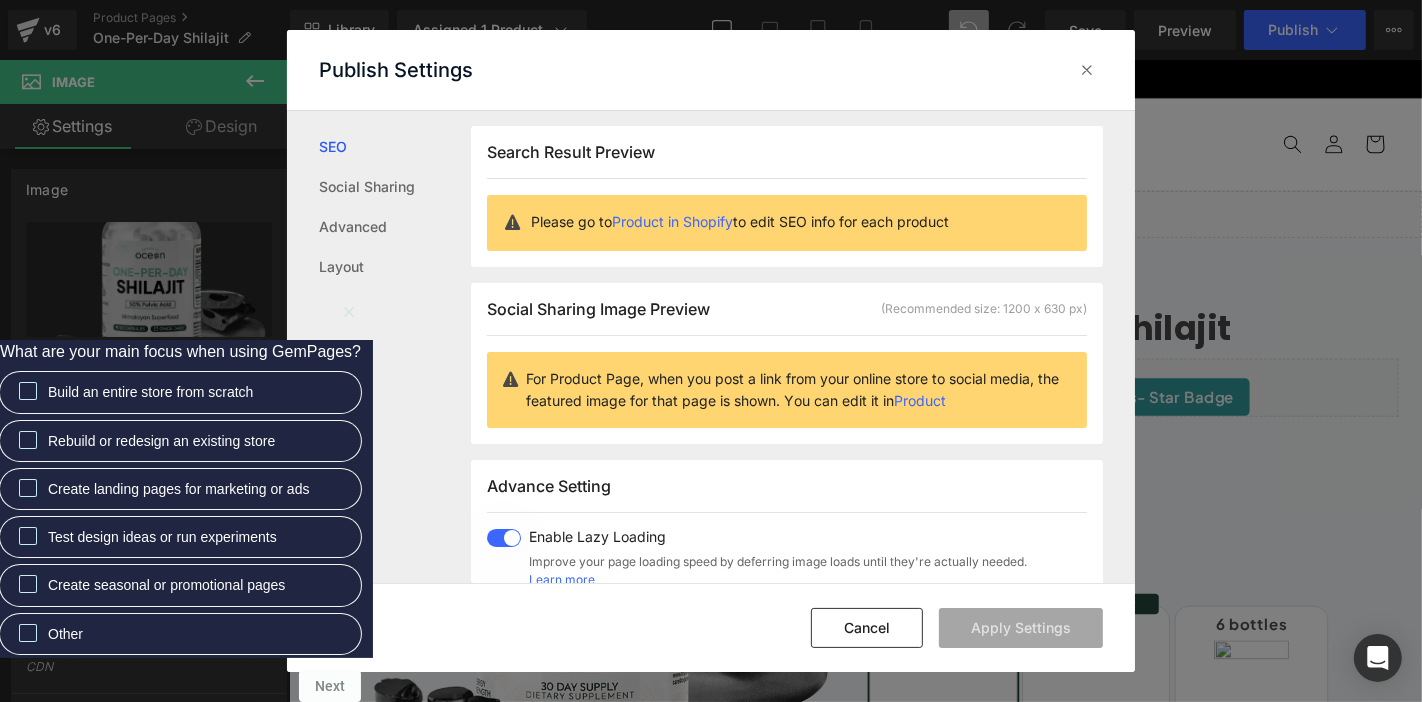 scroll, scrollTop: 0, scrollLeft: 0, axis: both 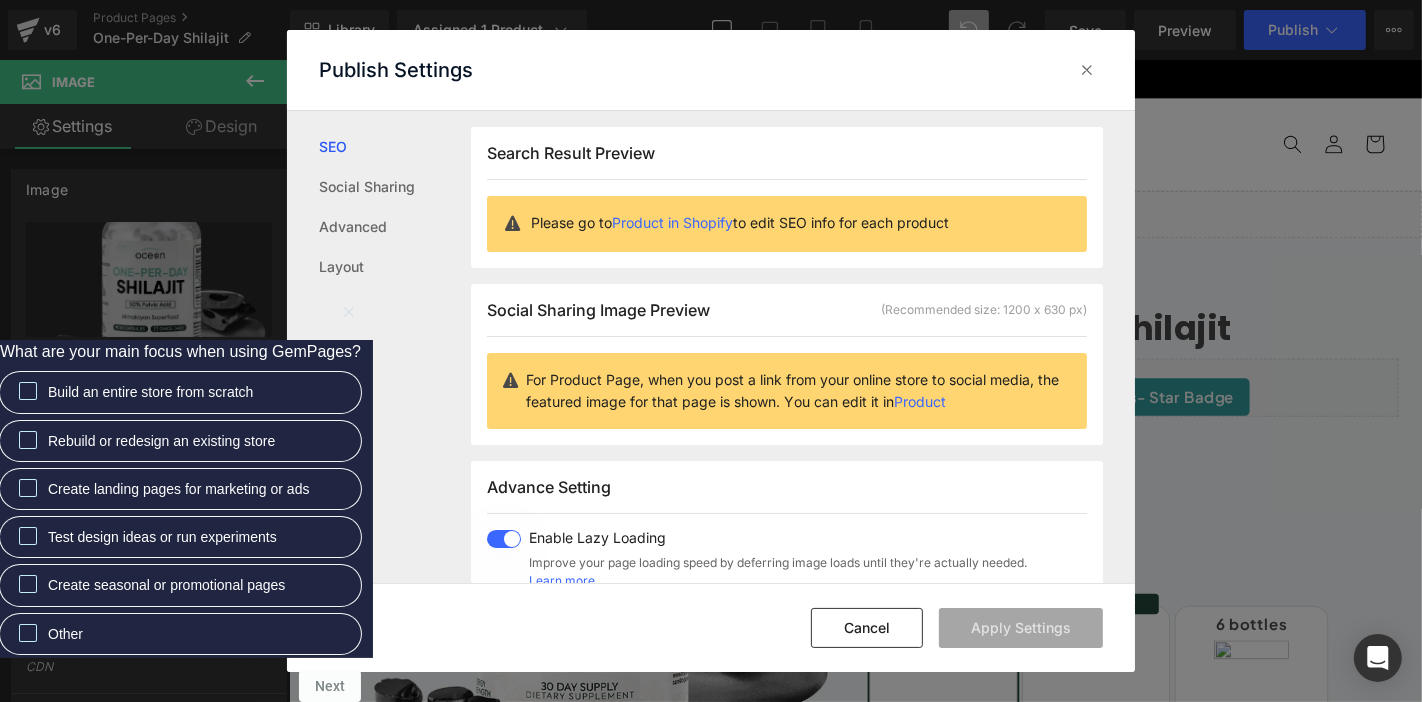 click on "Social Sharing" at bounding box center [395, 187] 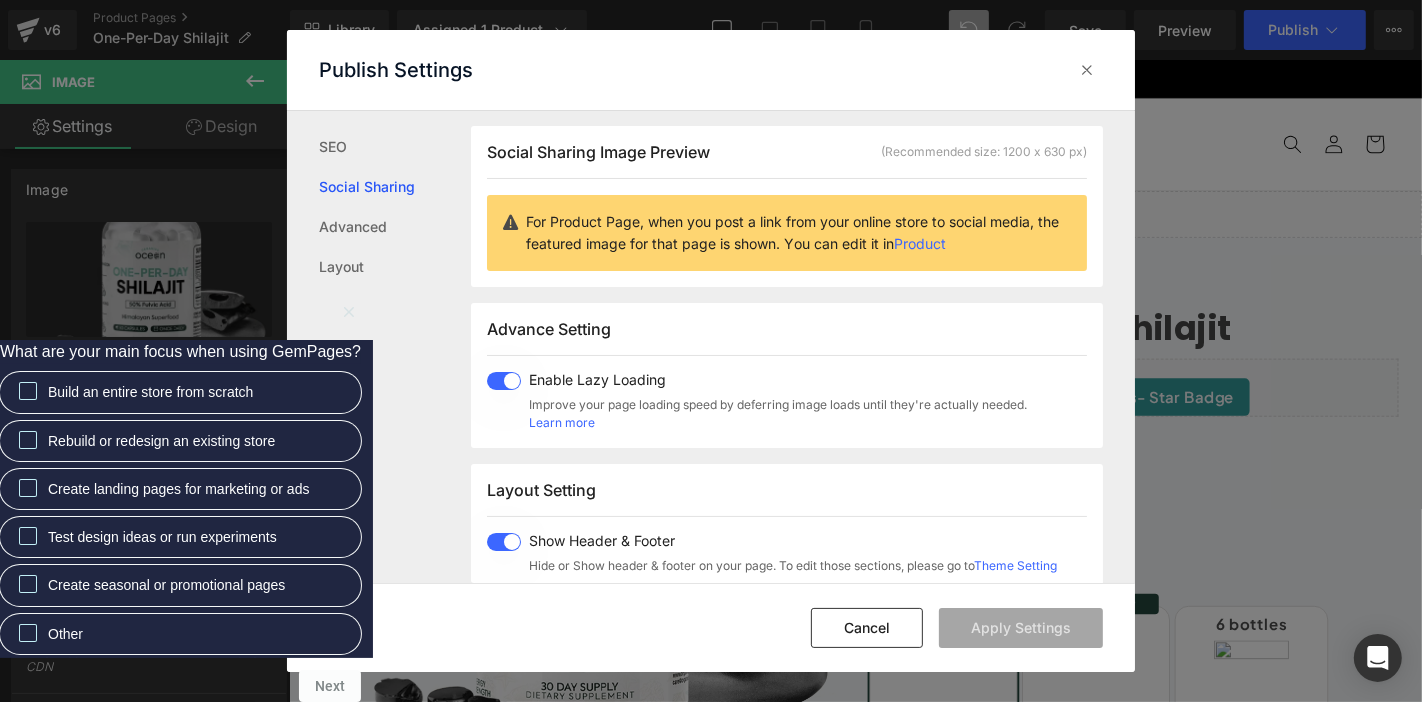 click on "Advanced" at bounding box center (395, 227) 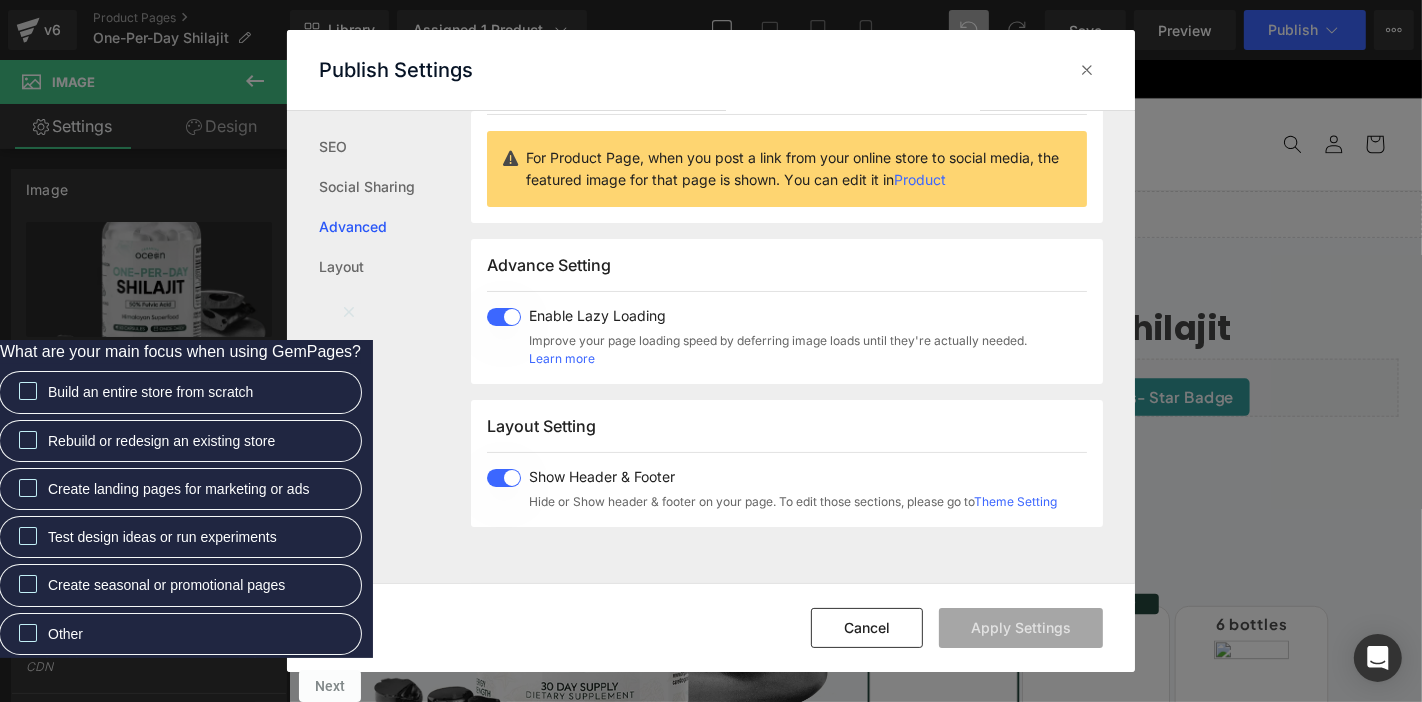 scroll, scrollTop: 333, scrollLeft: 0, axis: vertical 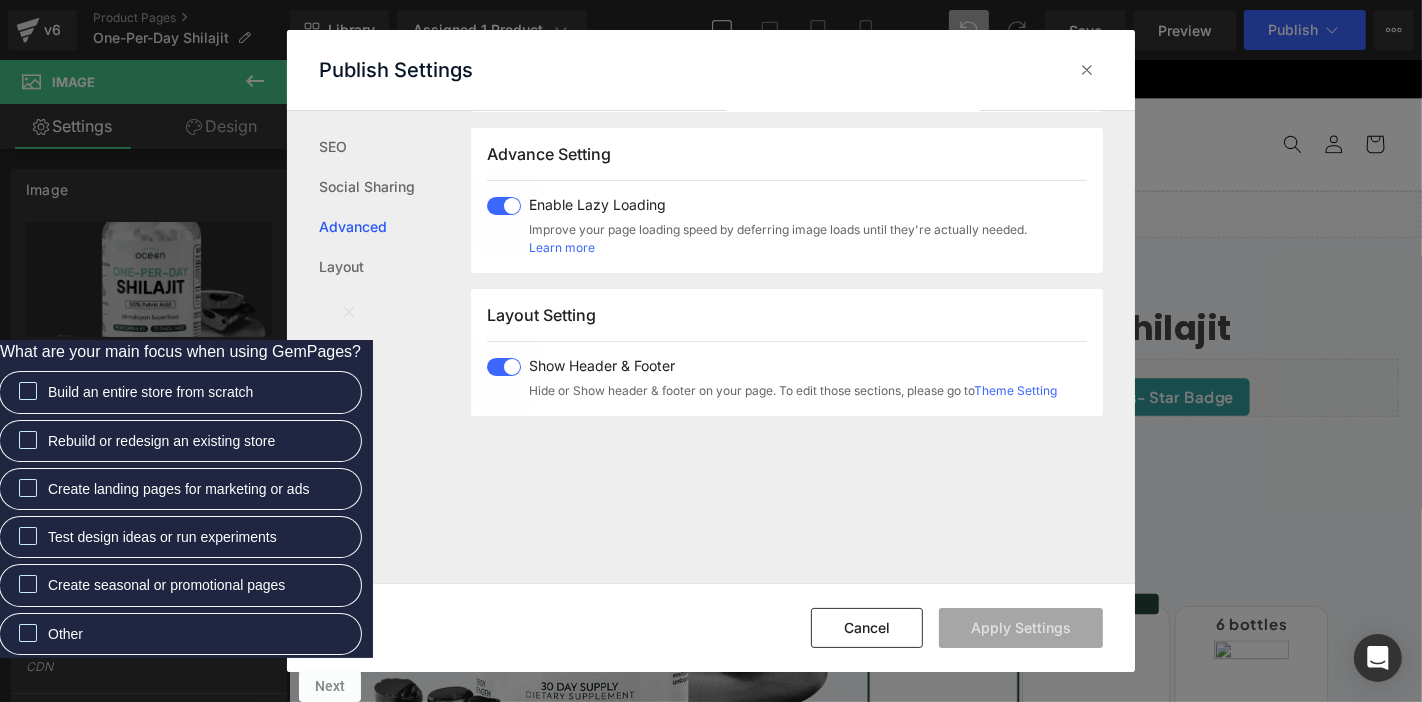 click on "Publish Settings" 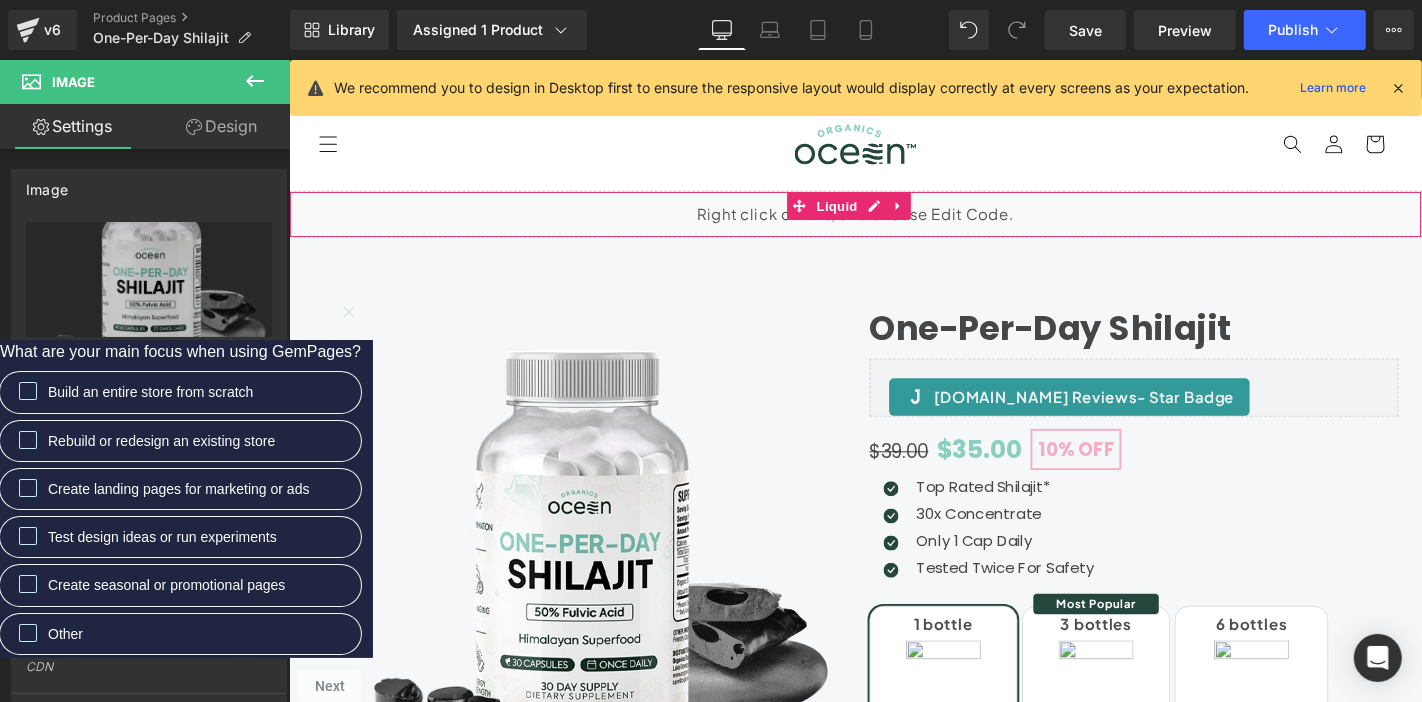 click on "Liquid" at bounding box center [893, 224] 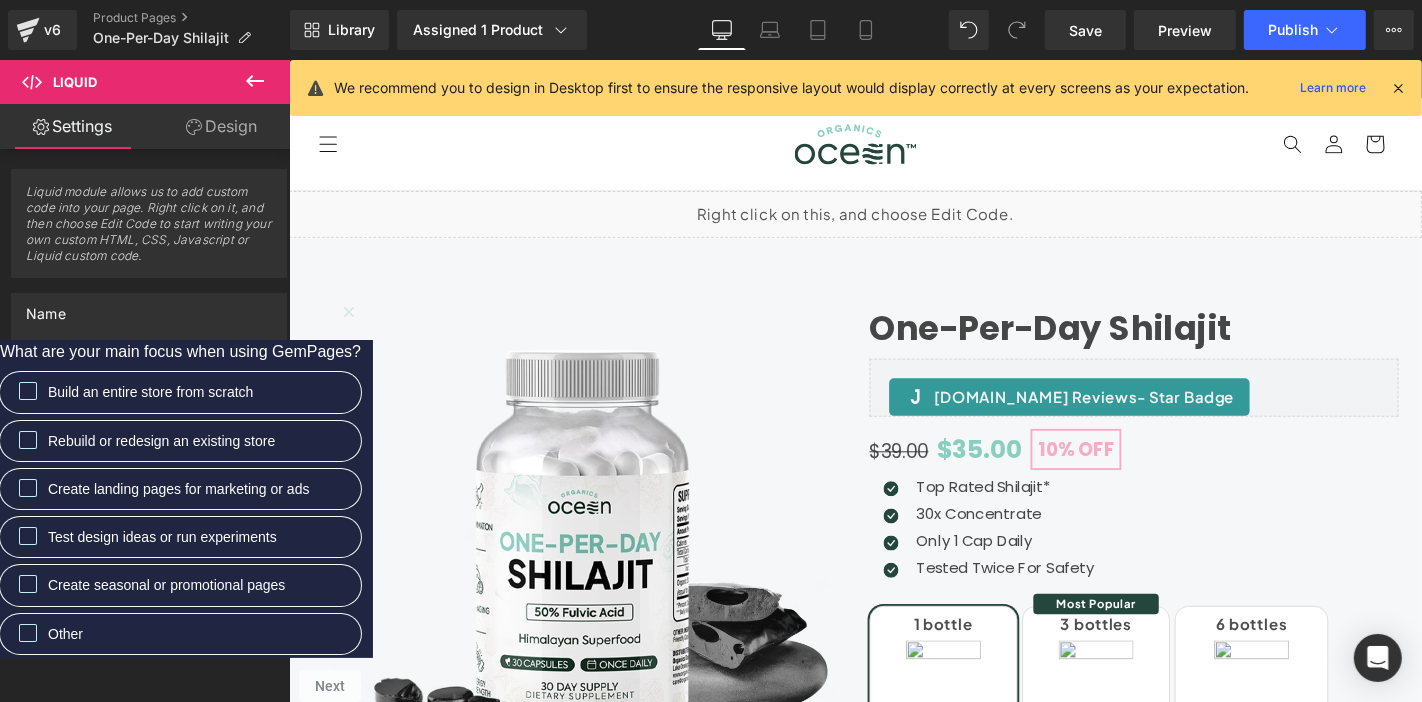 click on "Shop All Products
Bundles
Bundles
Build A Bundle
Mood Boost
Wild Sea [PERSON_NAME]
Pure Magnesium Glycinate
Better Fiber
One-Per-Day Shilajit
Log in" at bounding box center (893, 149) 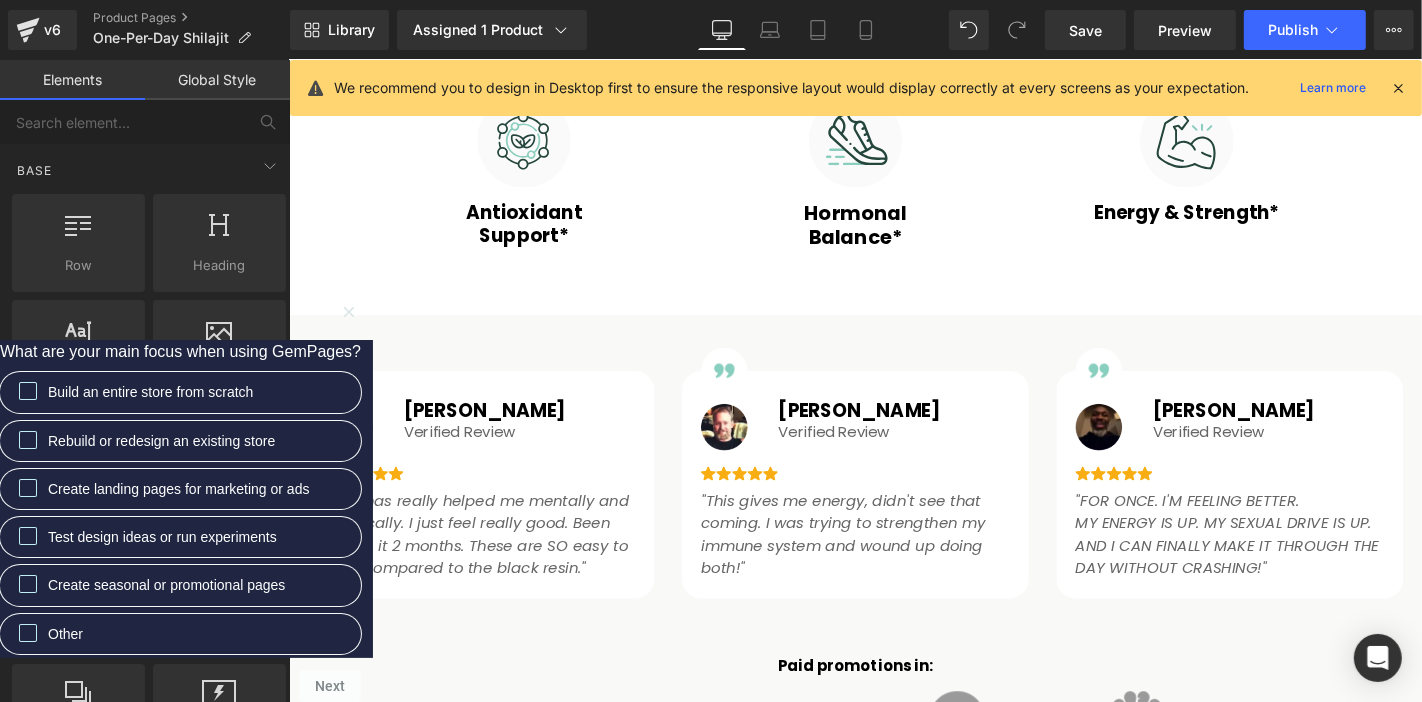 scroll, scrollTop: 1333, scrollLeft: 0, axis: vertical 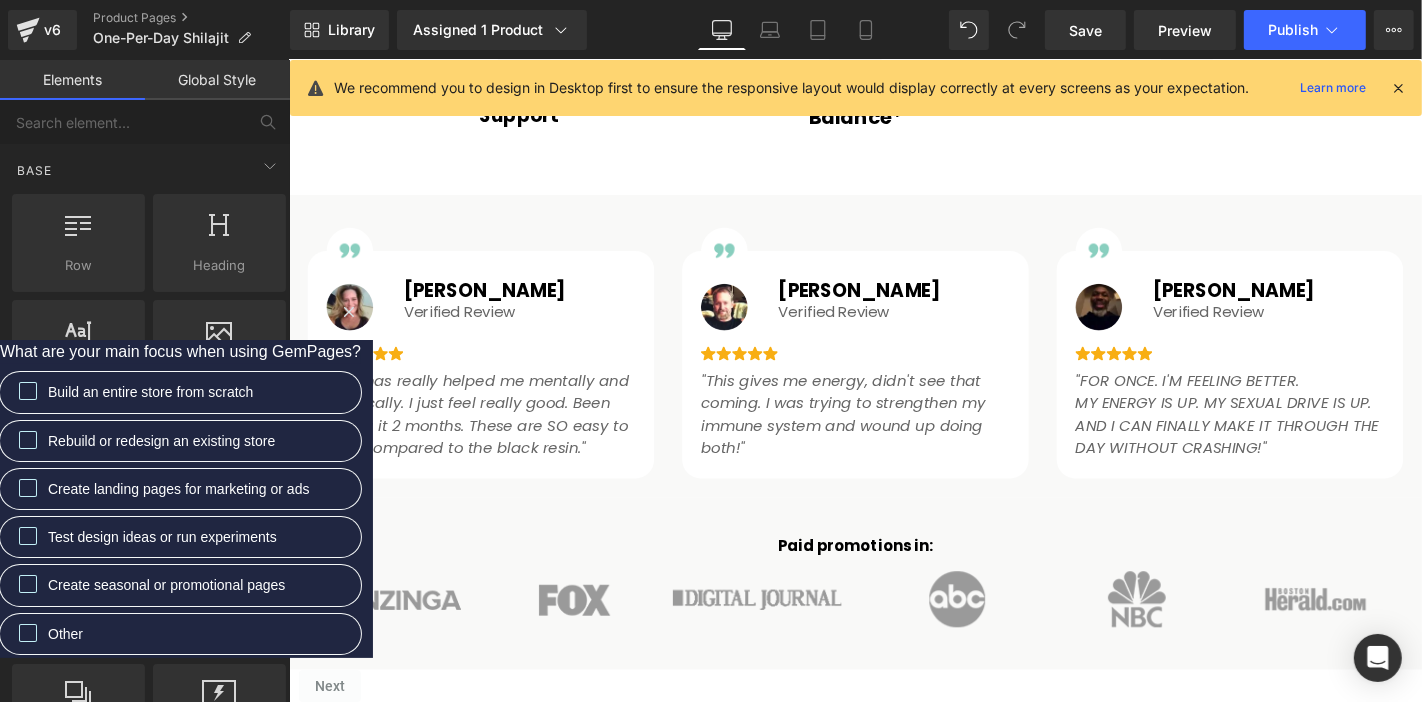 click 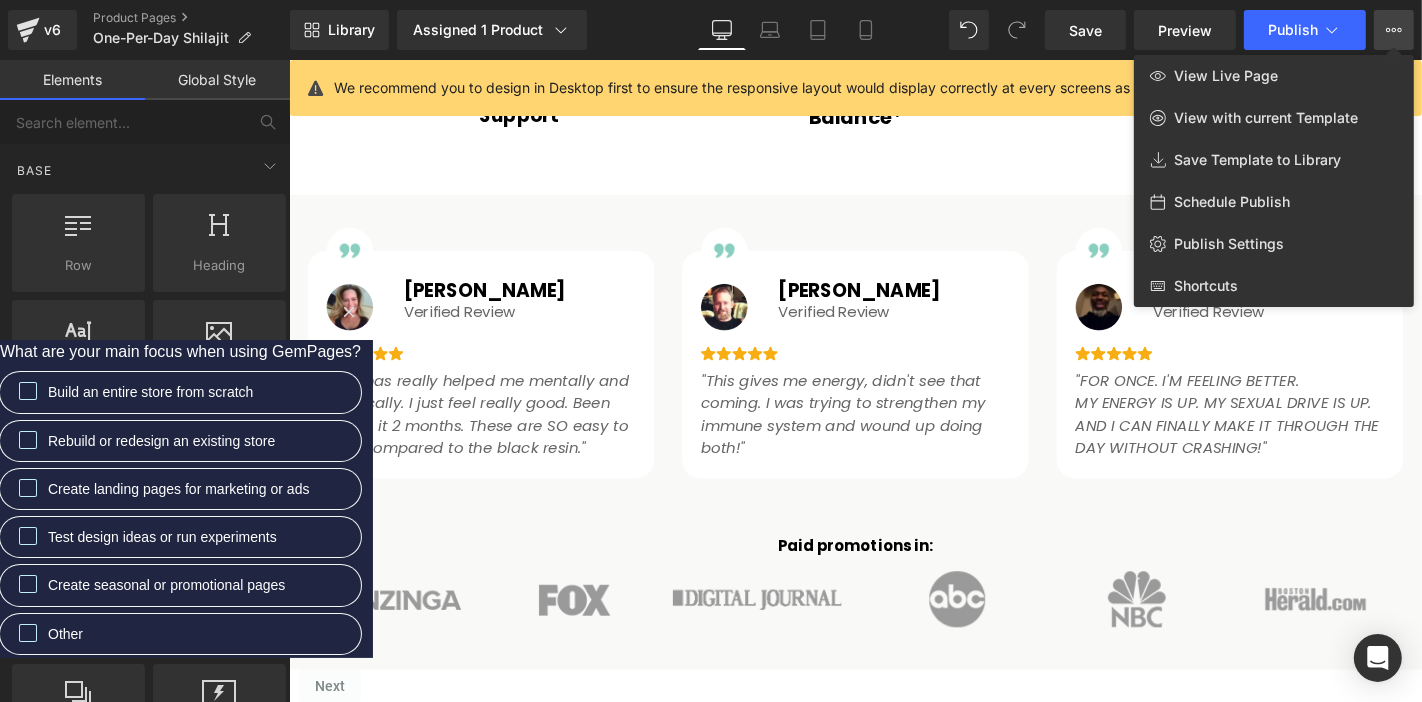 click at bounding box center (855, 381) 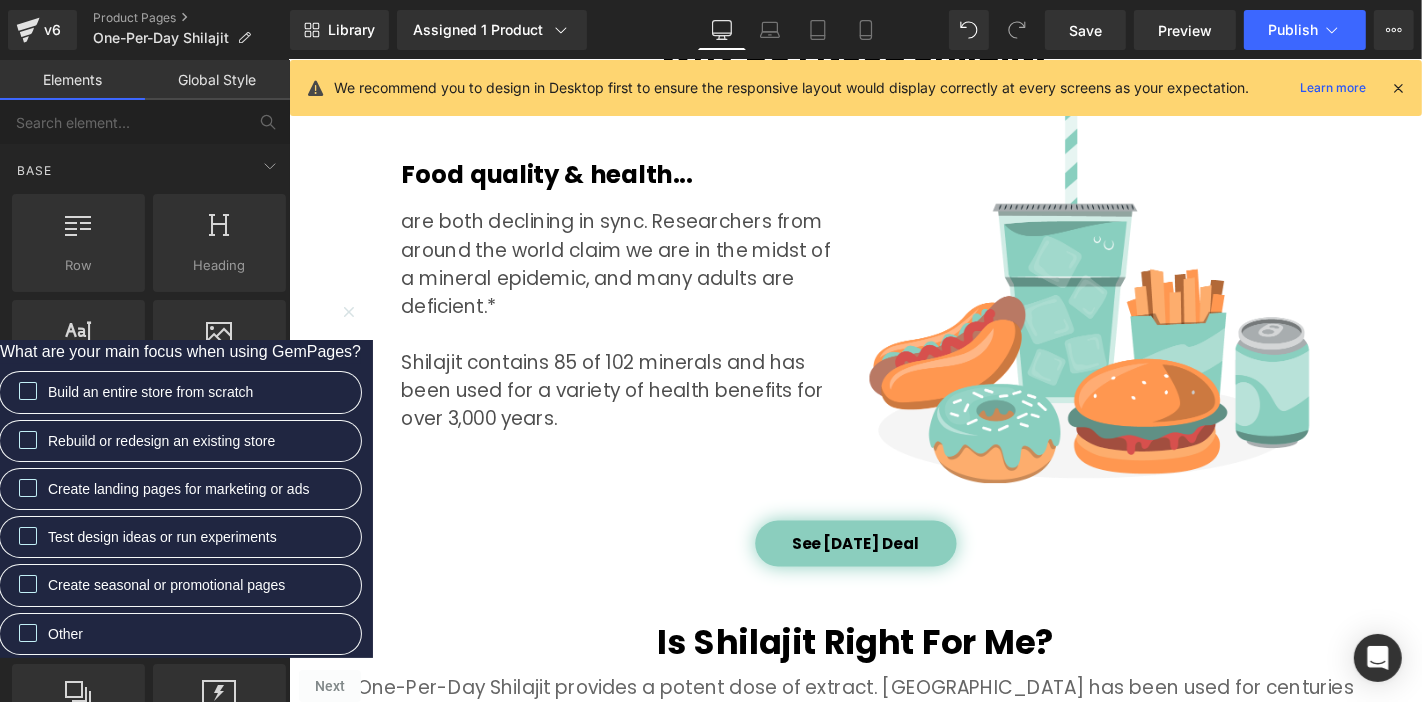 scroll, scrollTop: 1888, scrollLeft: 0, axis: vertical 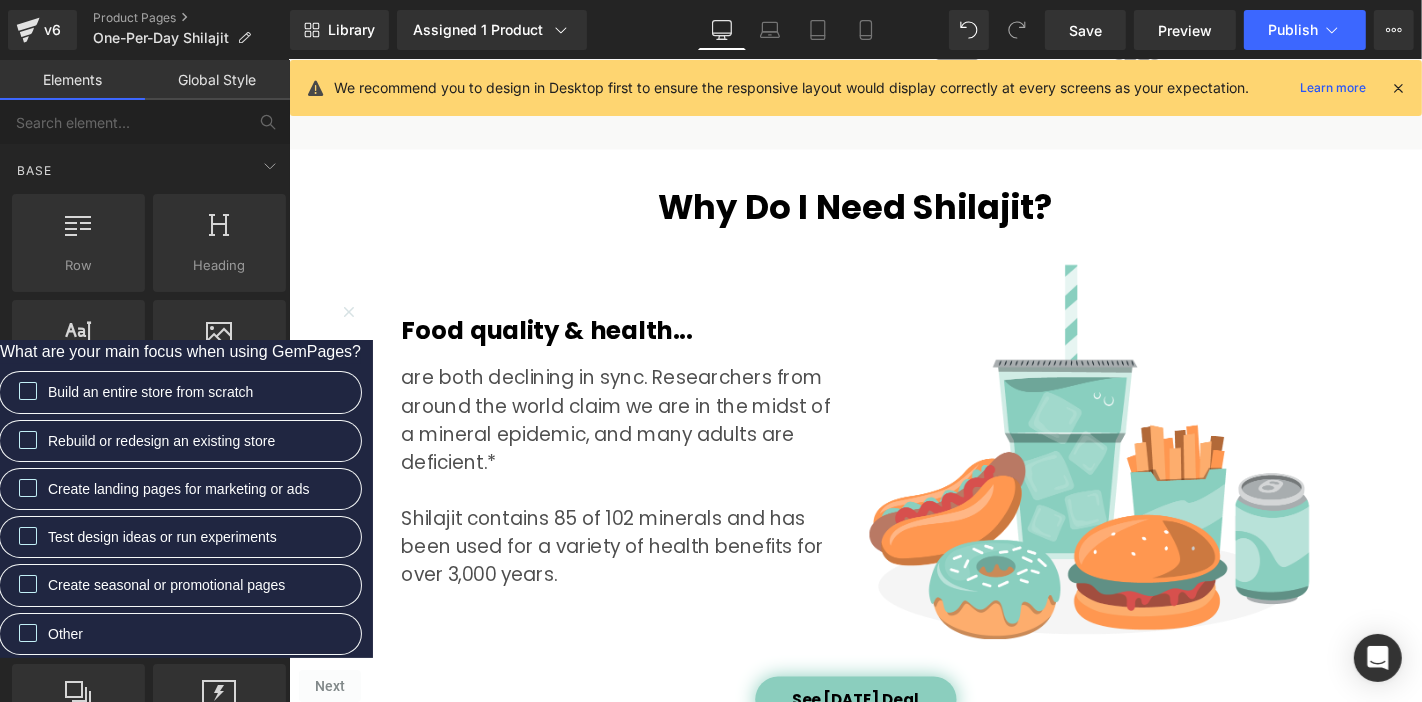 click on "Food quality & health..." at bounding box center (643, 348) 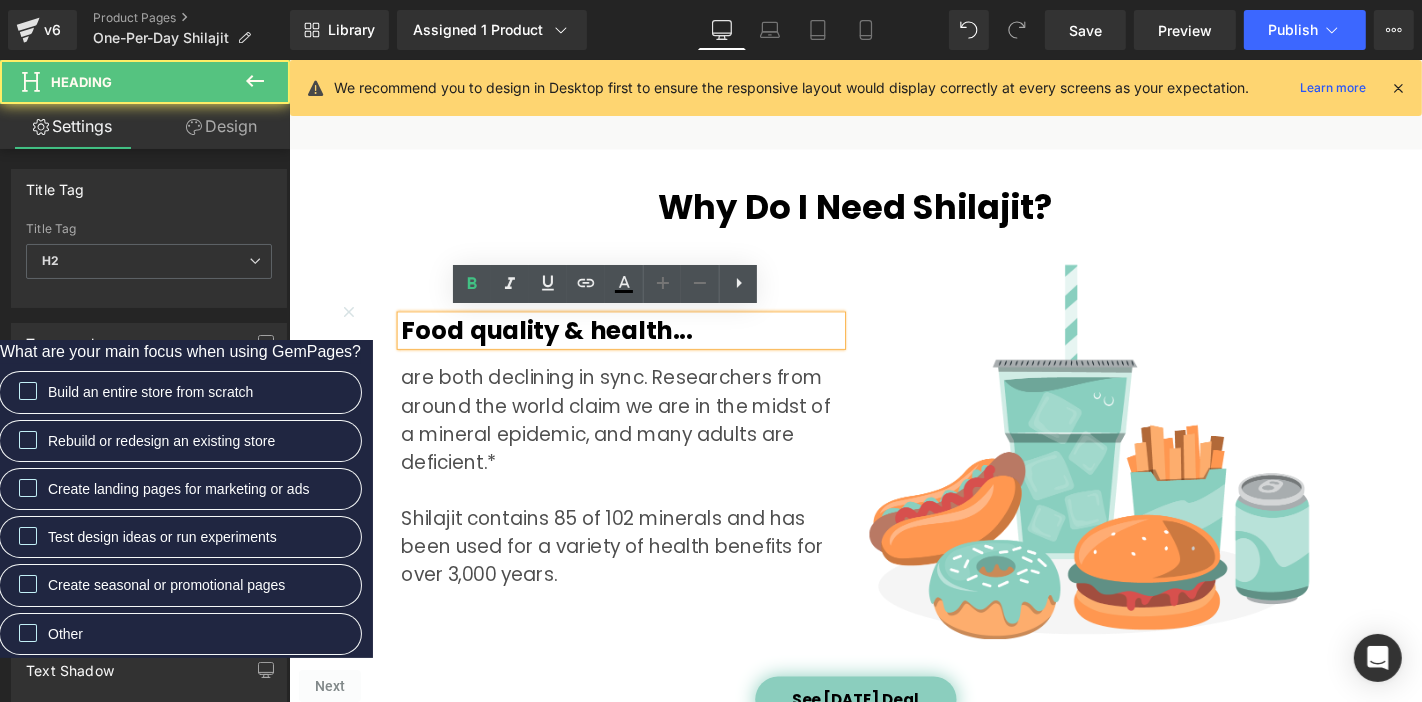 click on "Food quality & health..." at bounding box center [643, 348] 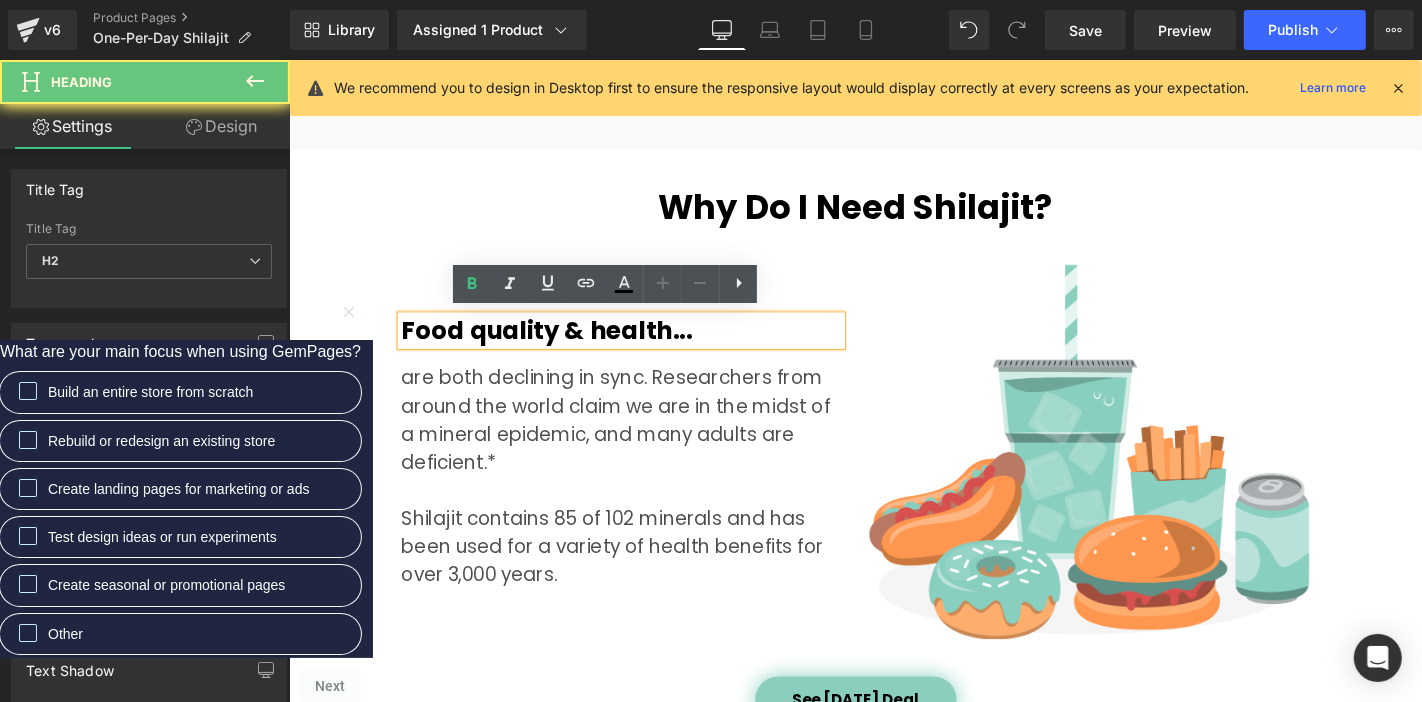 type 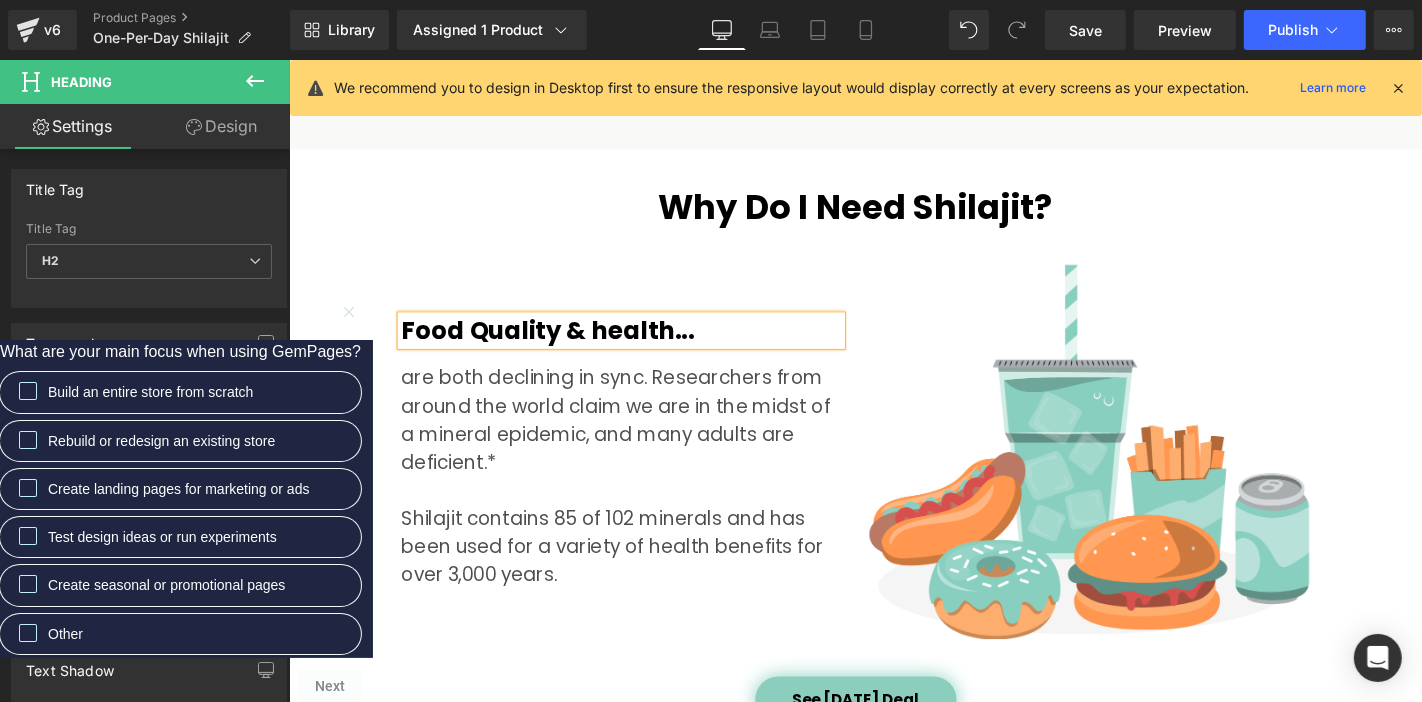 click on "Food Quality & health..." at bounding box center (643, 348) 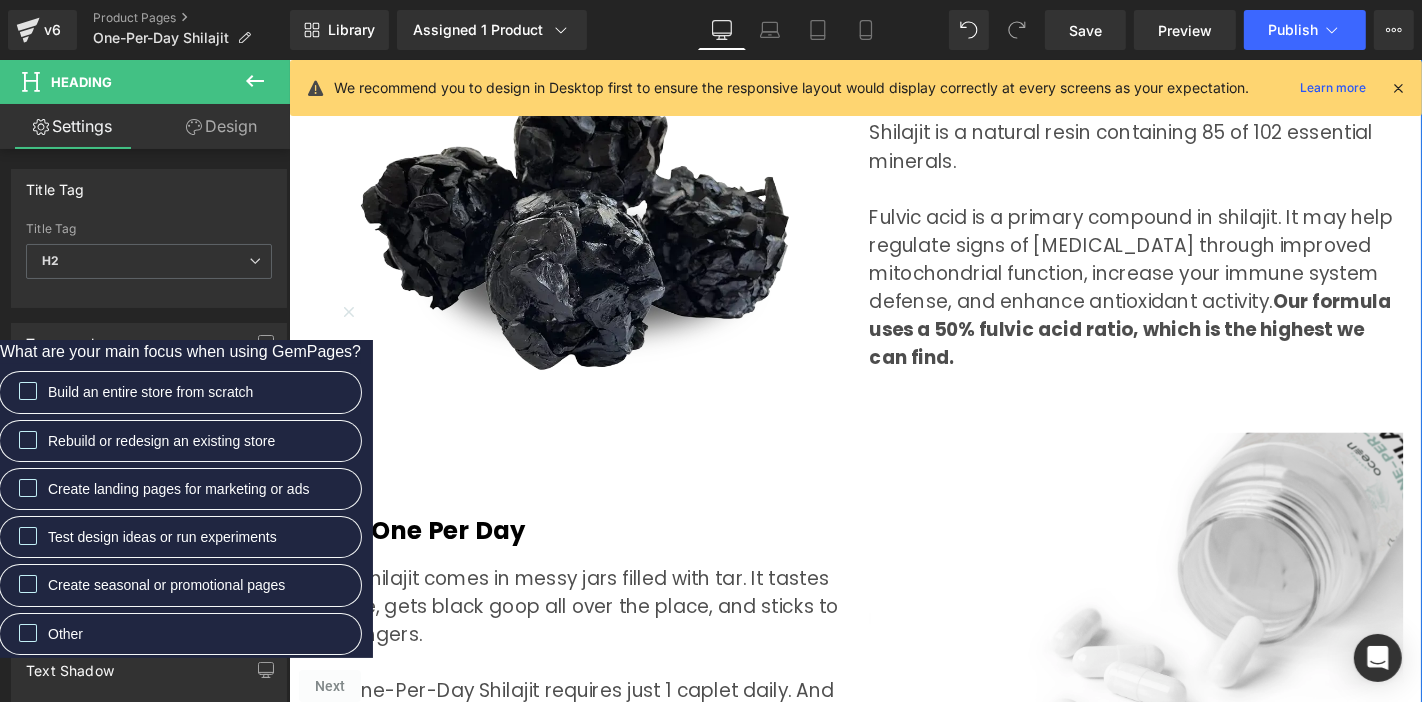 scroll, scrollTop: 5666, scrollLeft: 0, axis: vertical 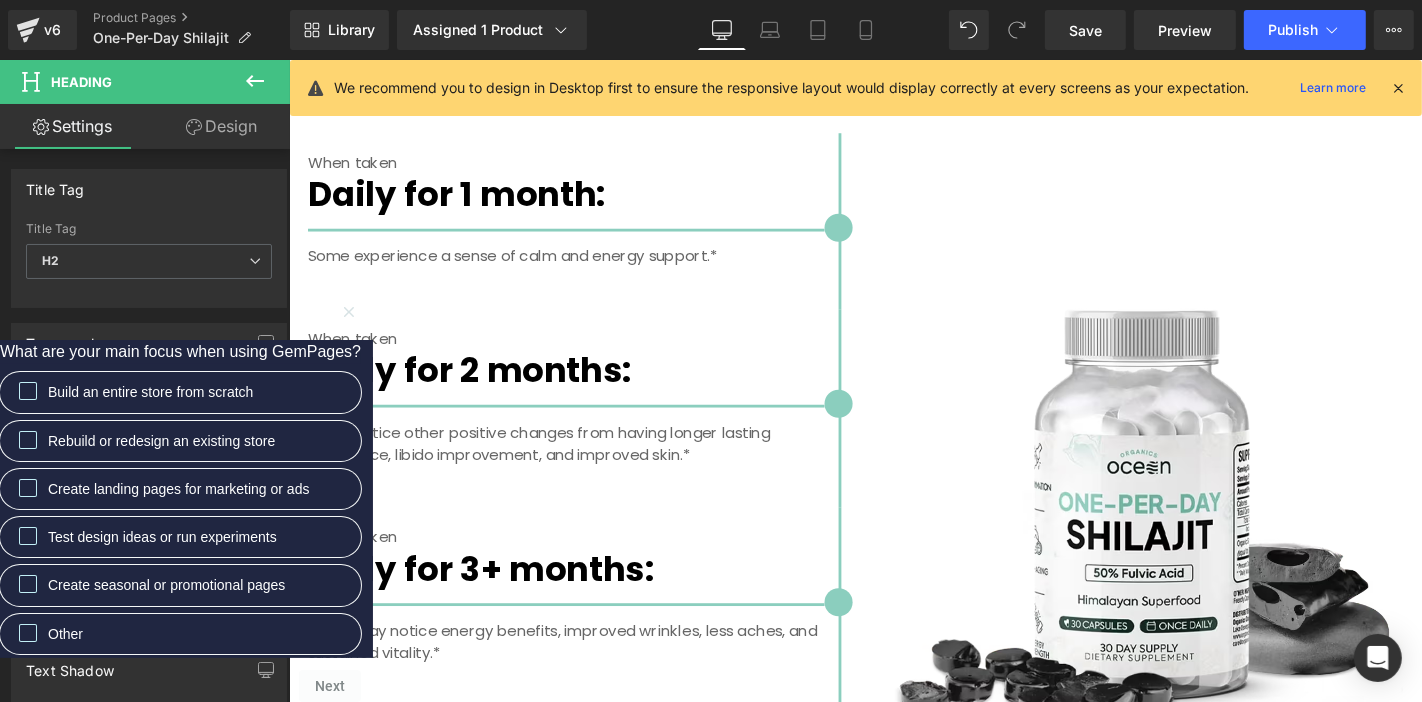 click at bounding box center (1193, 549) 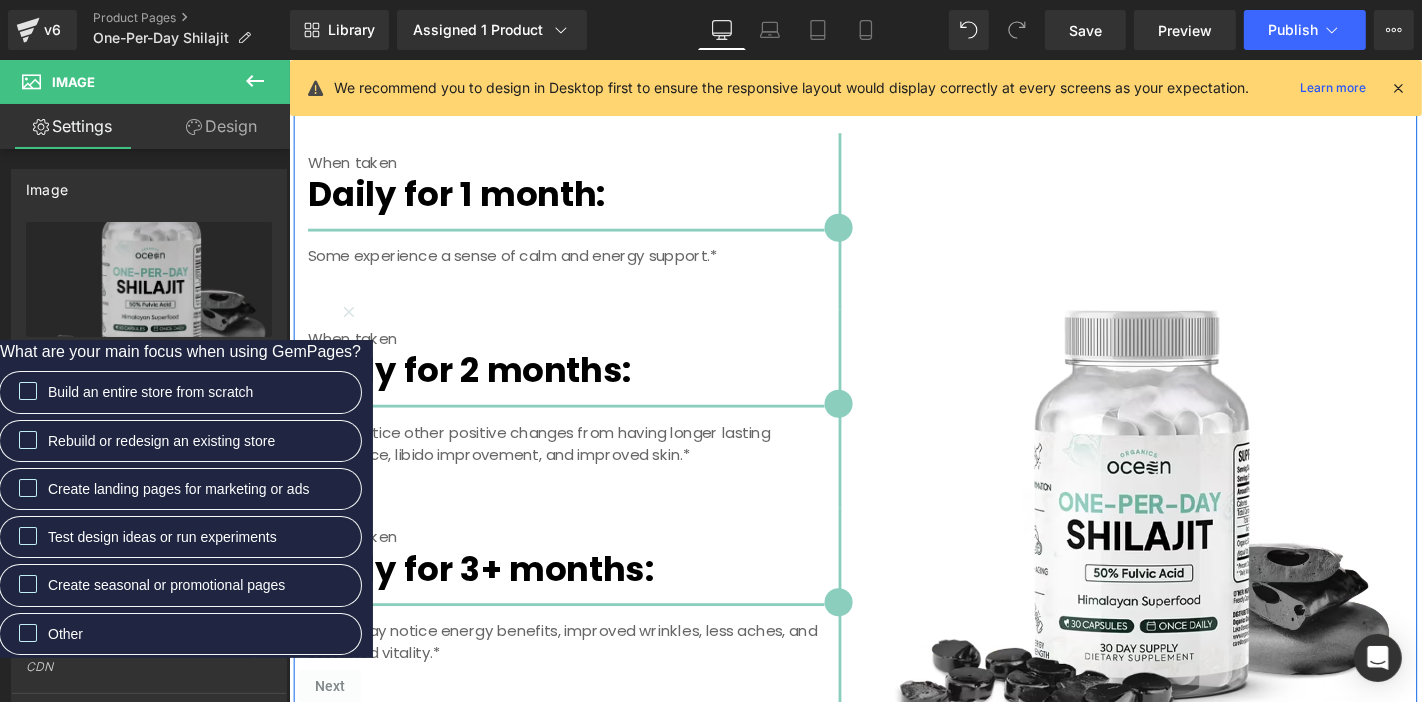 scroll, scrollTop: 0, scrollLeft: 749, axis: horizontal 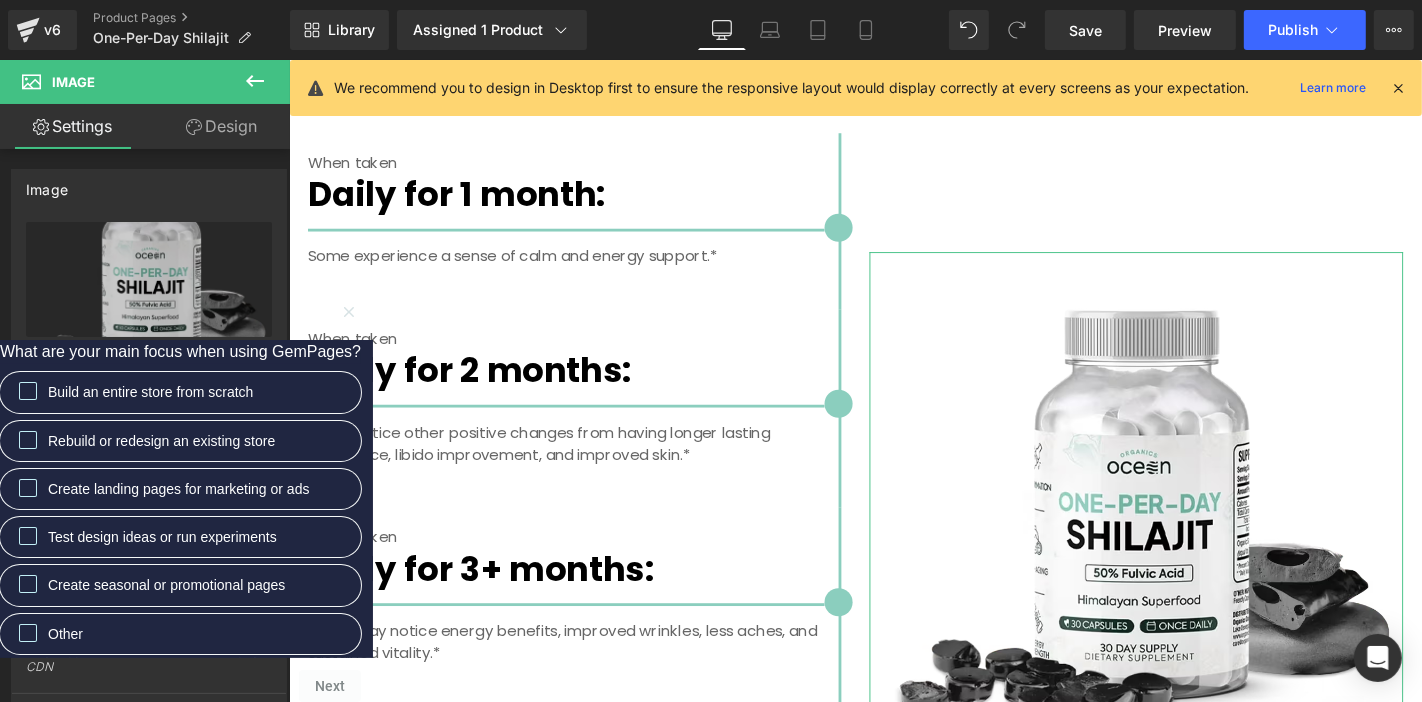 click on "[URL][DOMAIN_NAME]" at bounding box center [149, 429] 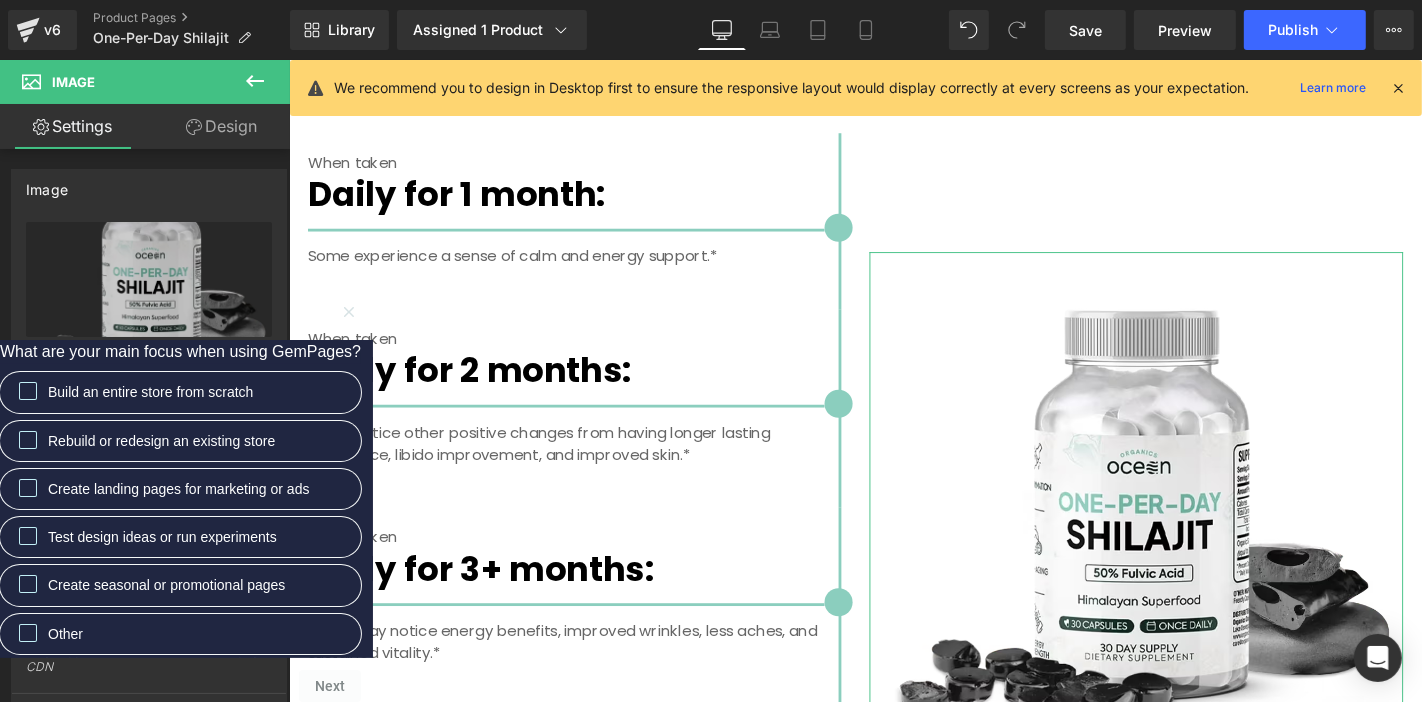 scroll, scrollTop: 0, scrollLeft: 0, axis: both 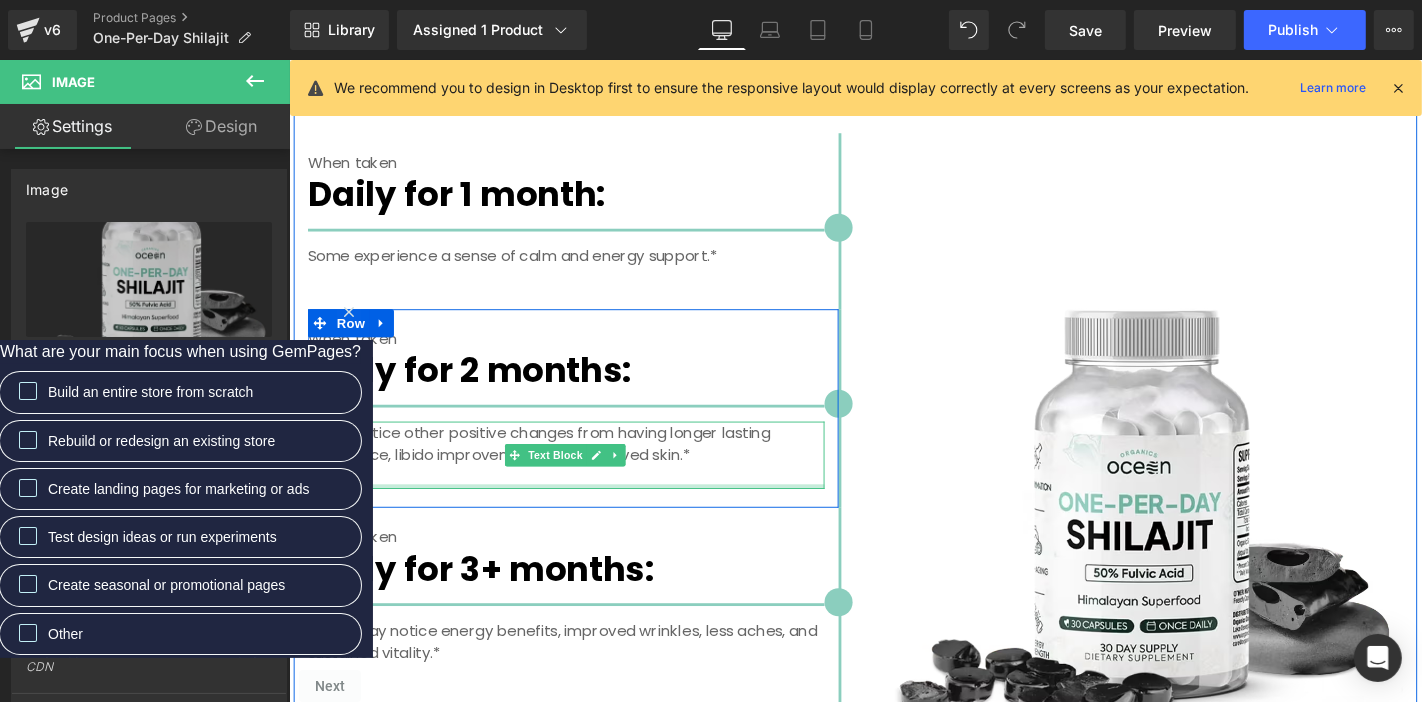 drag, startPoint x: 425, startPoint y: 490, endPoint x: 392, endPoint y: 450, distance: 51.855568 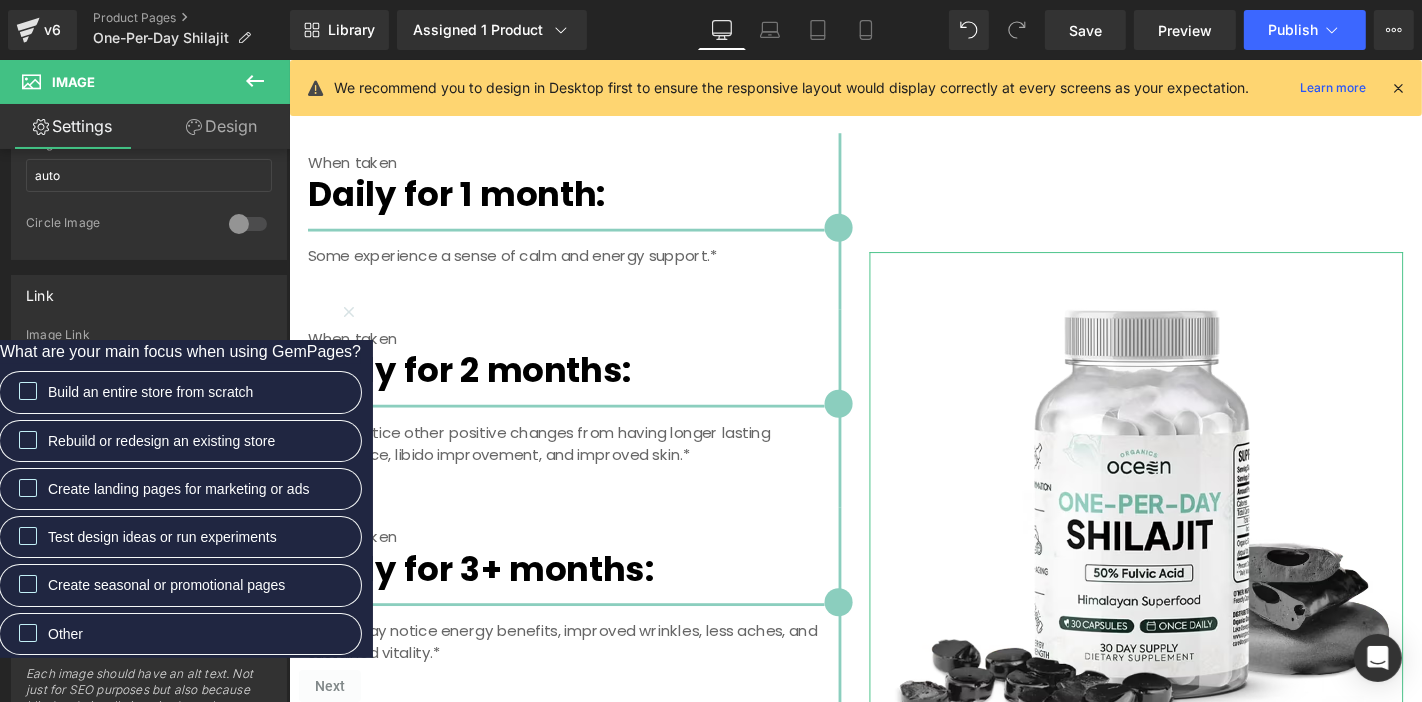 scroll, scrollTop: 748, scrollLeft: 0, axis: vertical 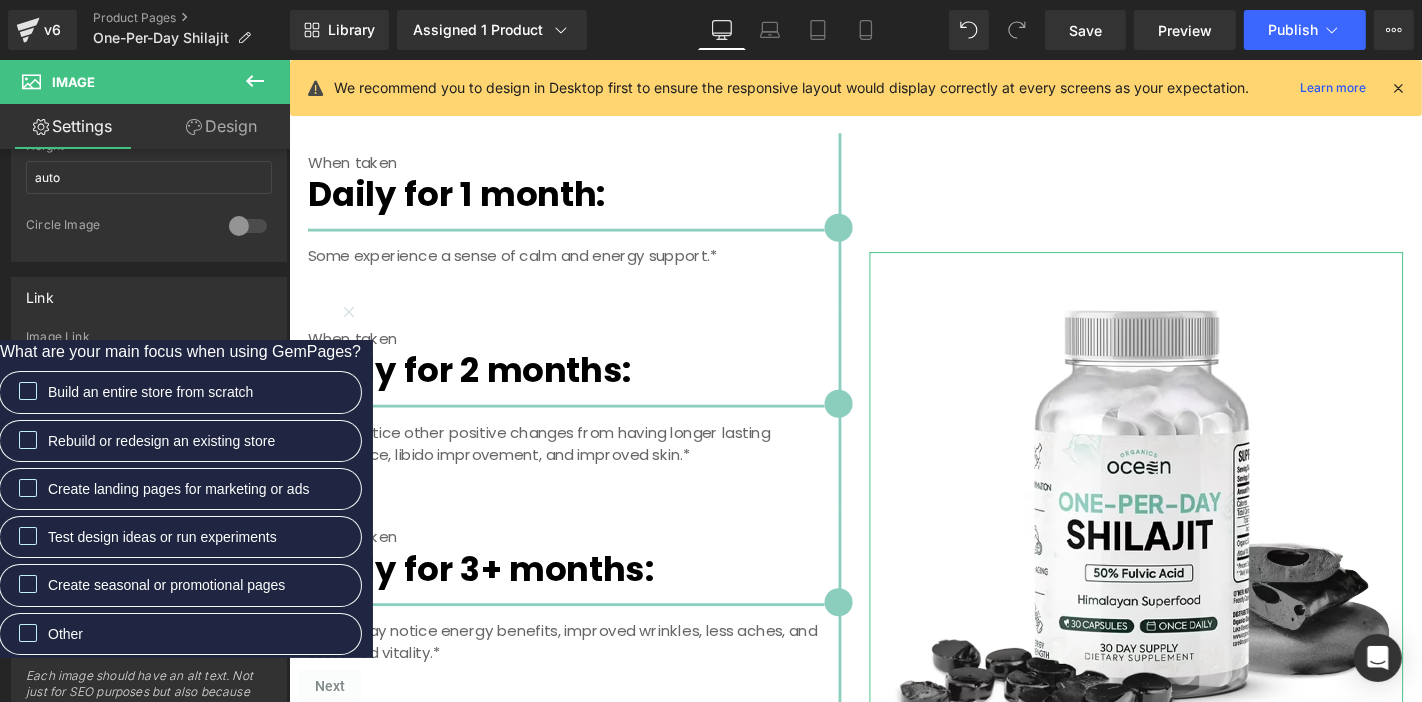click 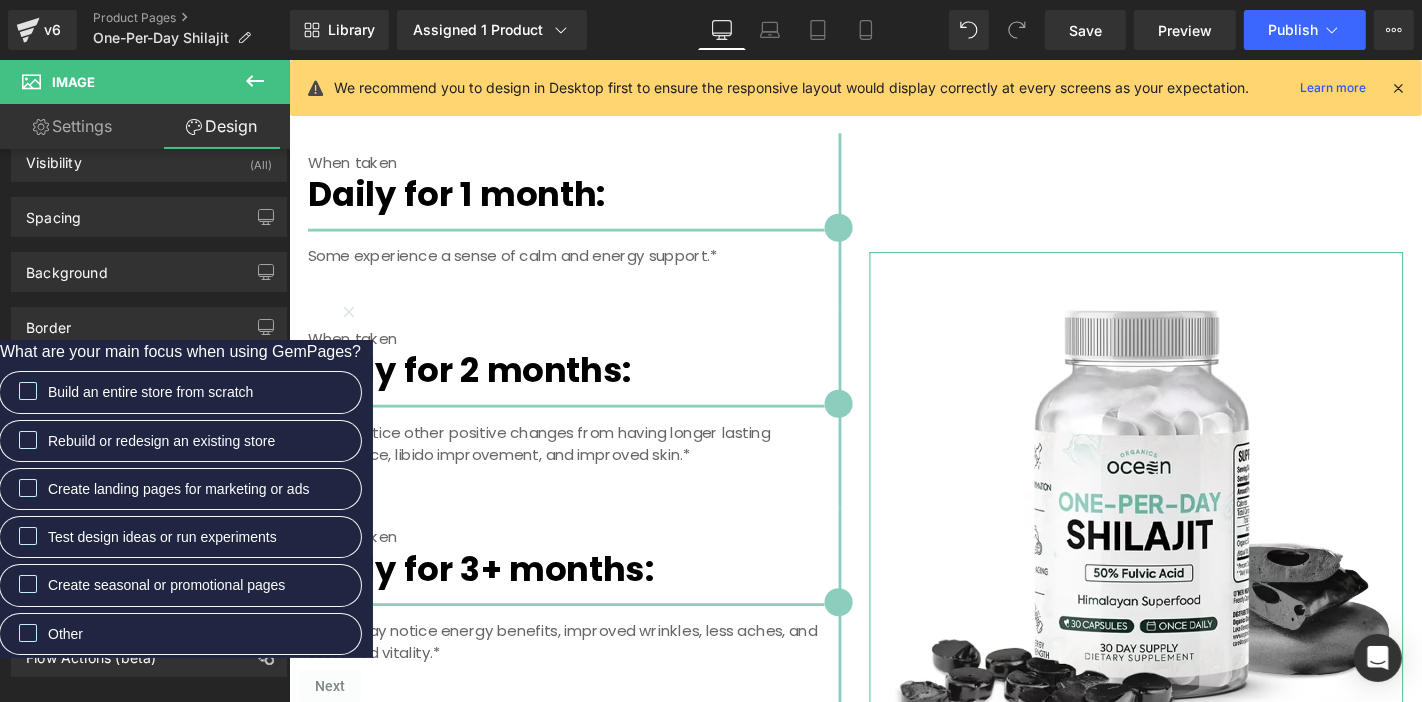 scroll, scrollTop: 34, scrollLeft: 0, axis: vertical 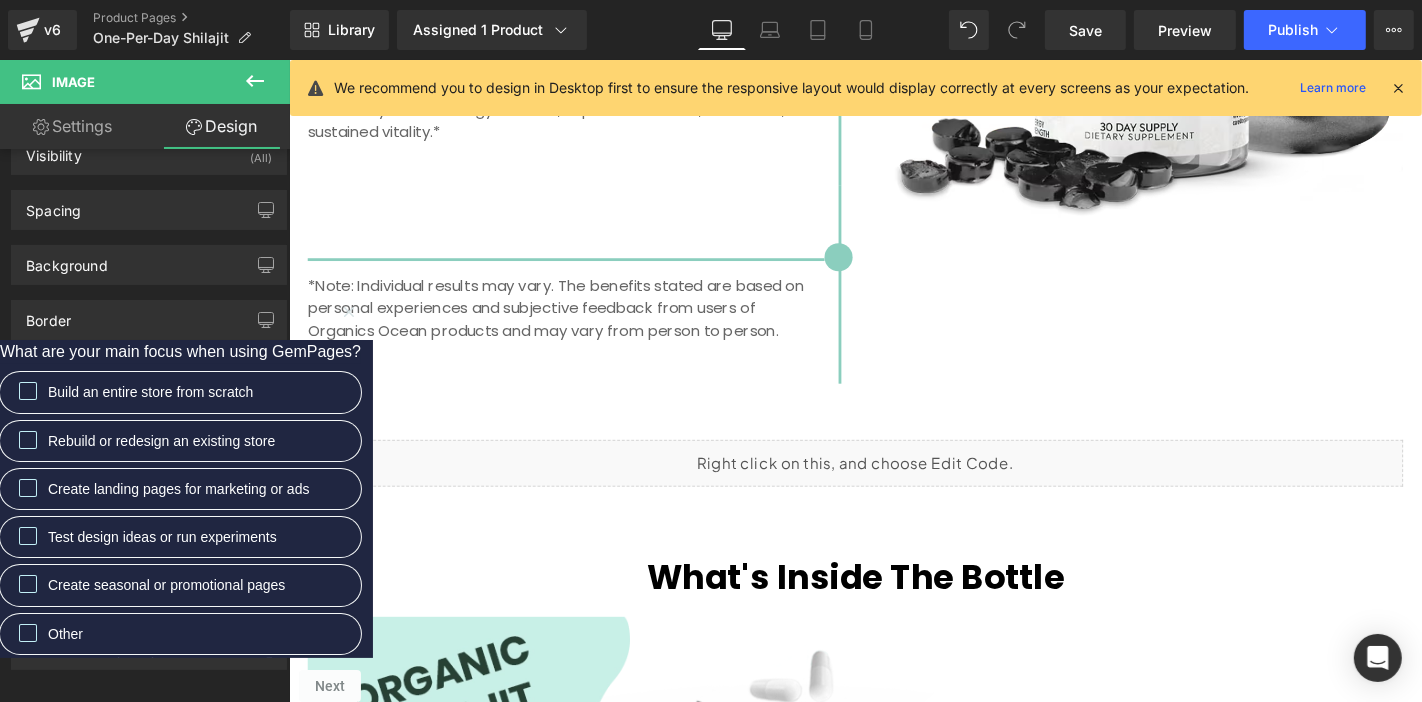 click on "Mobile" at bounding box center (866, 30) 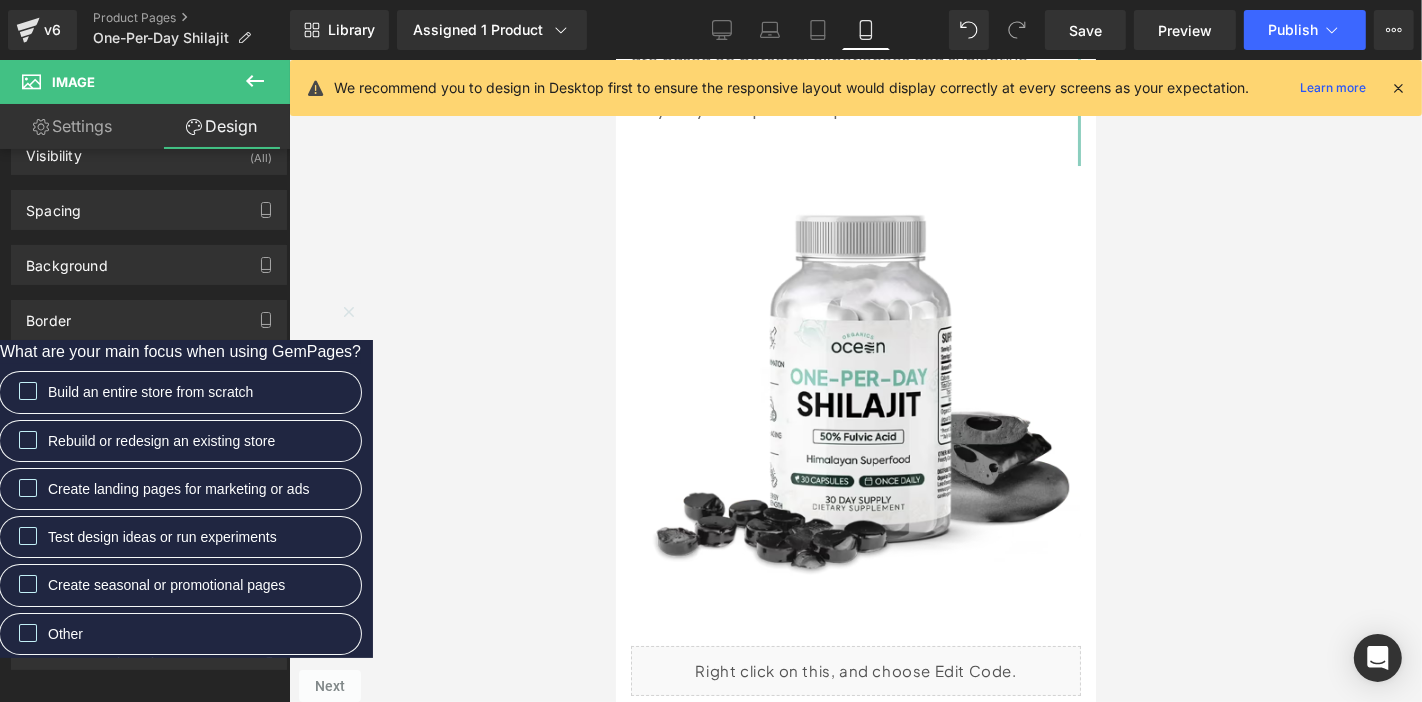 scroll, scrollTop: 6124, scrollLeft: 0, axis: vertical 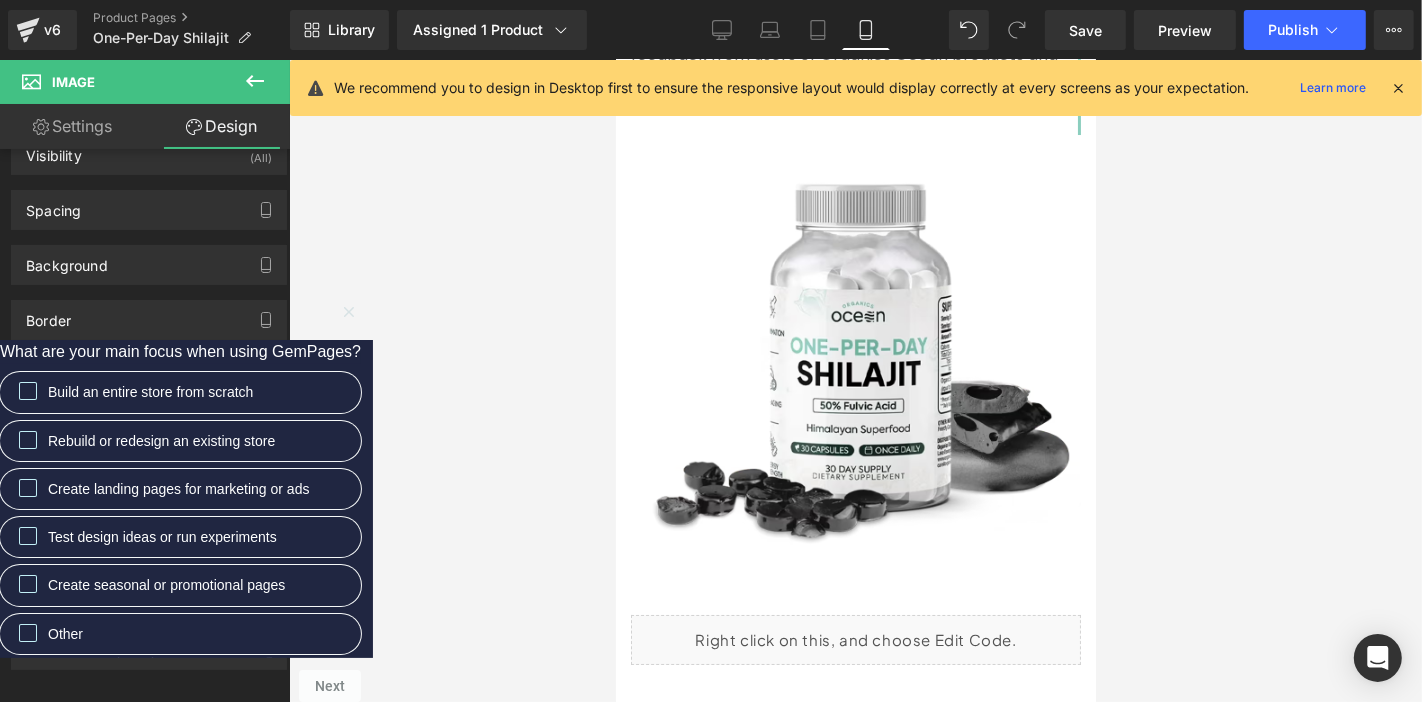 click at bounding box center (855, 359) 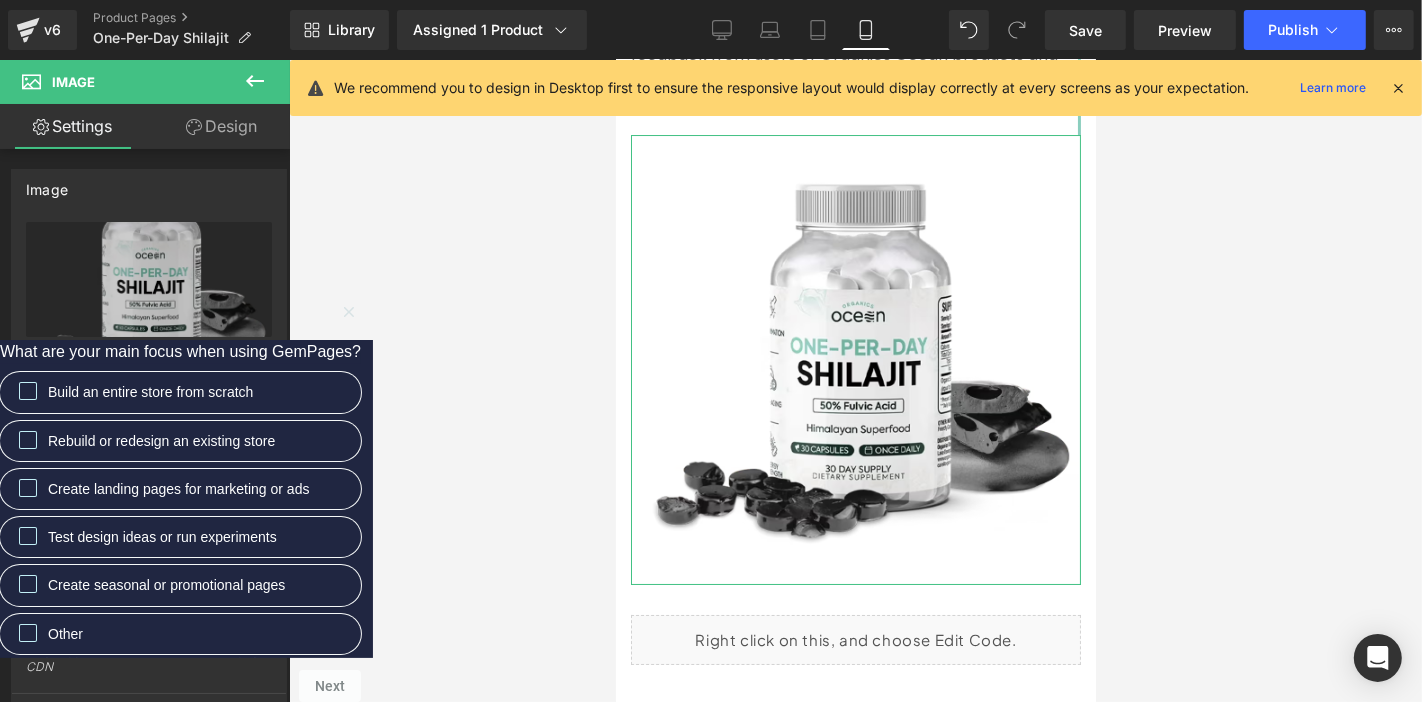 drag, startPoint x: 154, startPoint y: 417, endPoint x: 278, endPoint y: 417, distance: 124 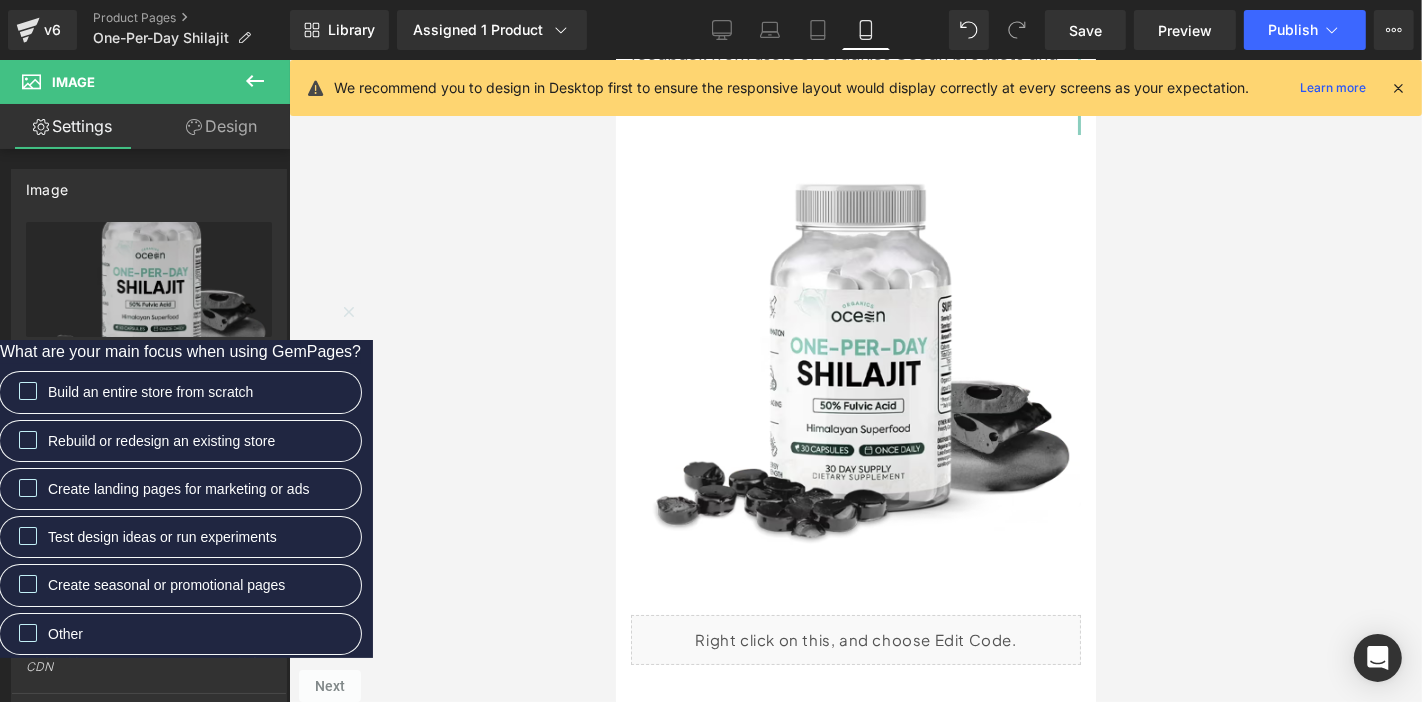 click on "Desktop" at bounding box center (722, 30) 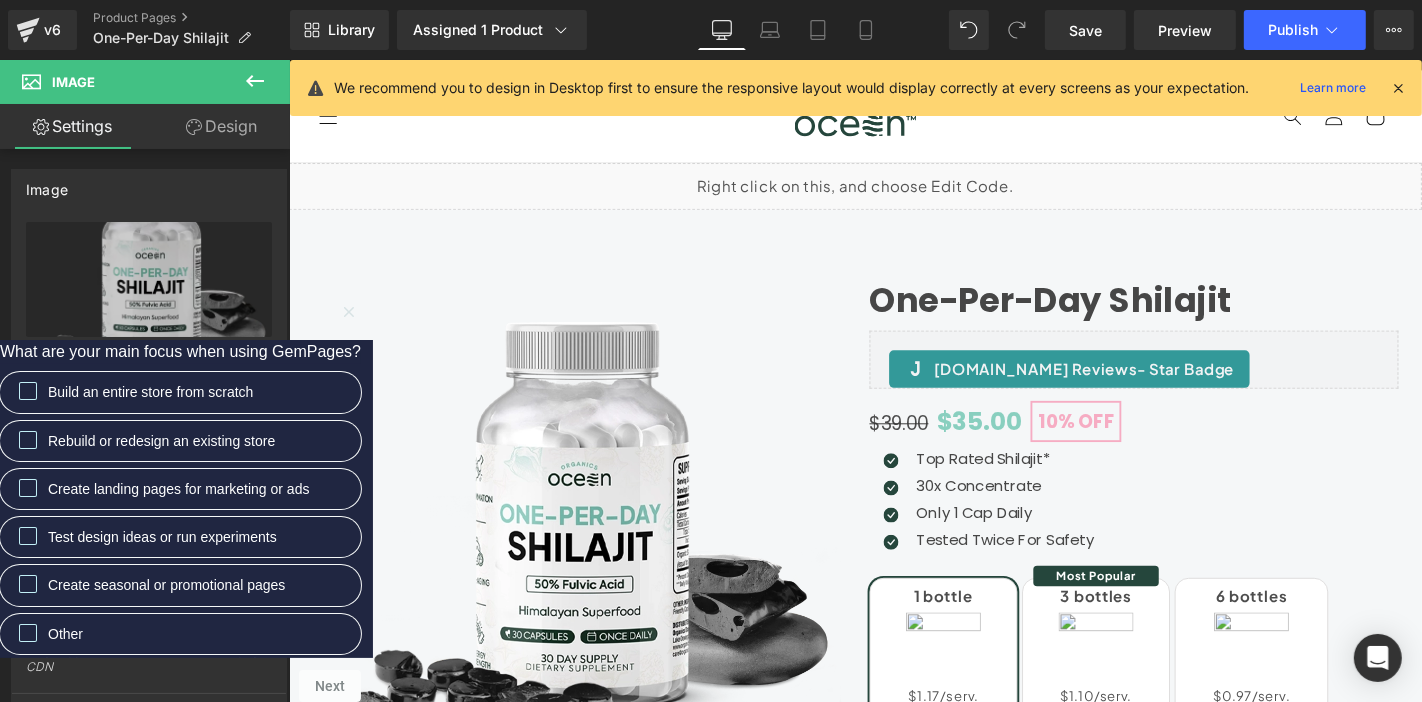 scroll, scrollTop: 0, scrollLeft: 0, axis: both 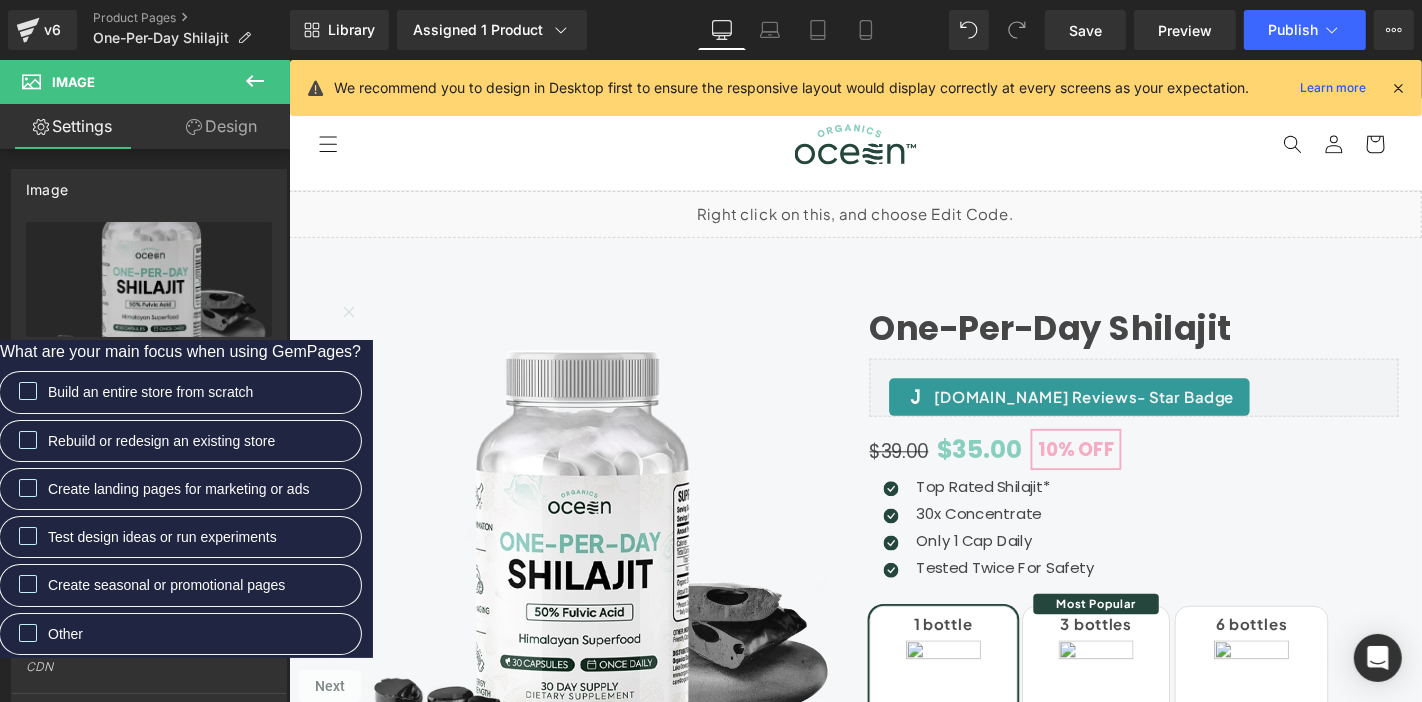 click at bounding box center (1398, 88) 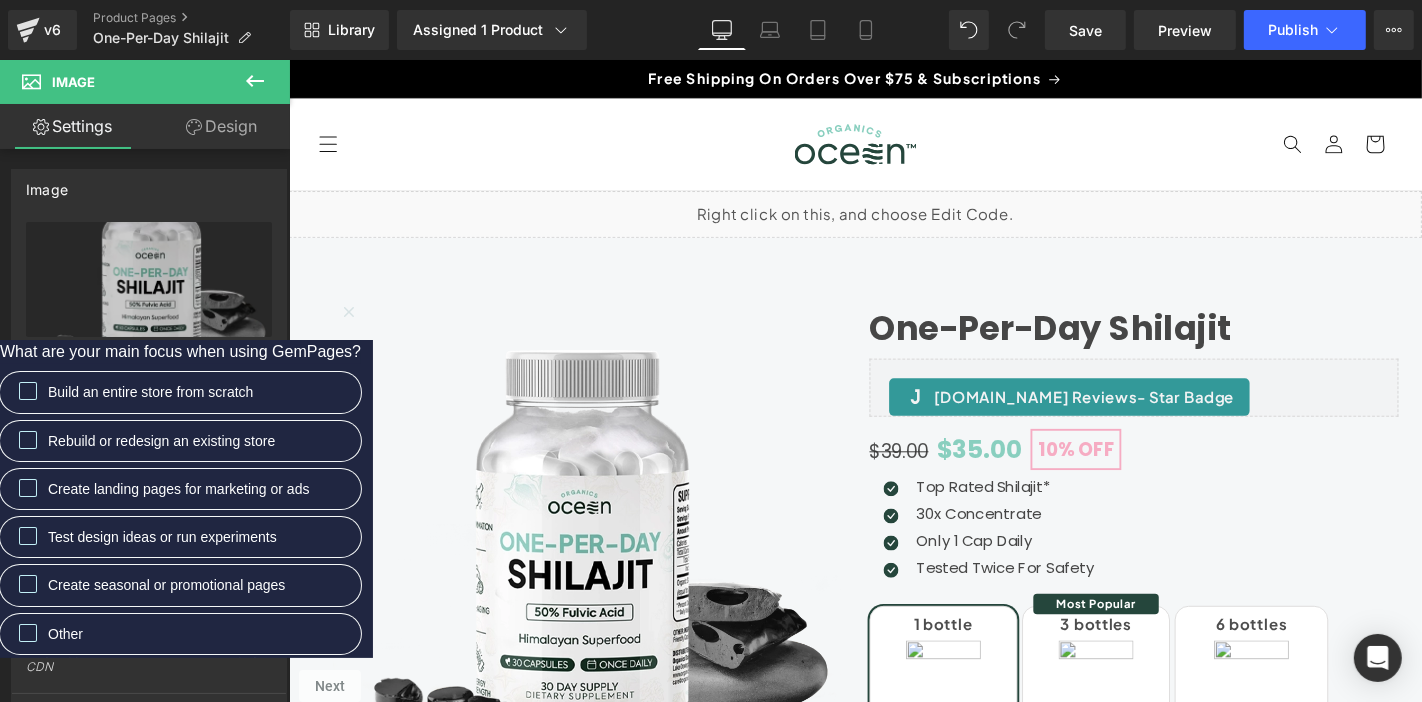 click on "Publish" at bounding box center (1293, 30) 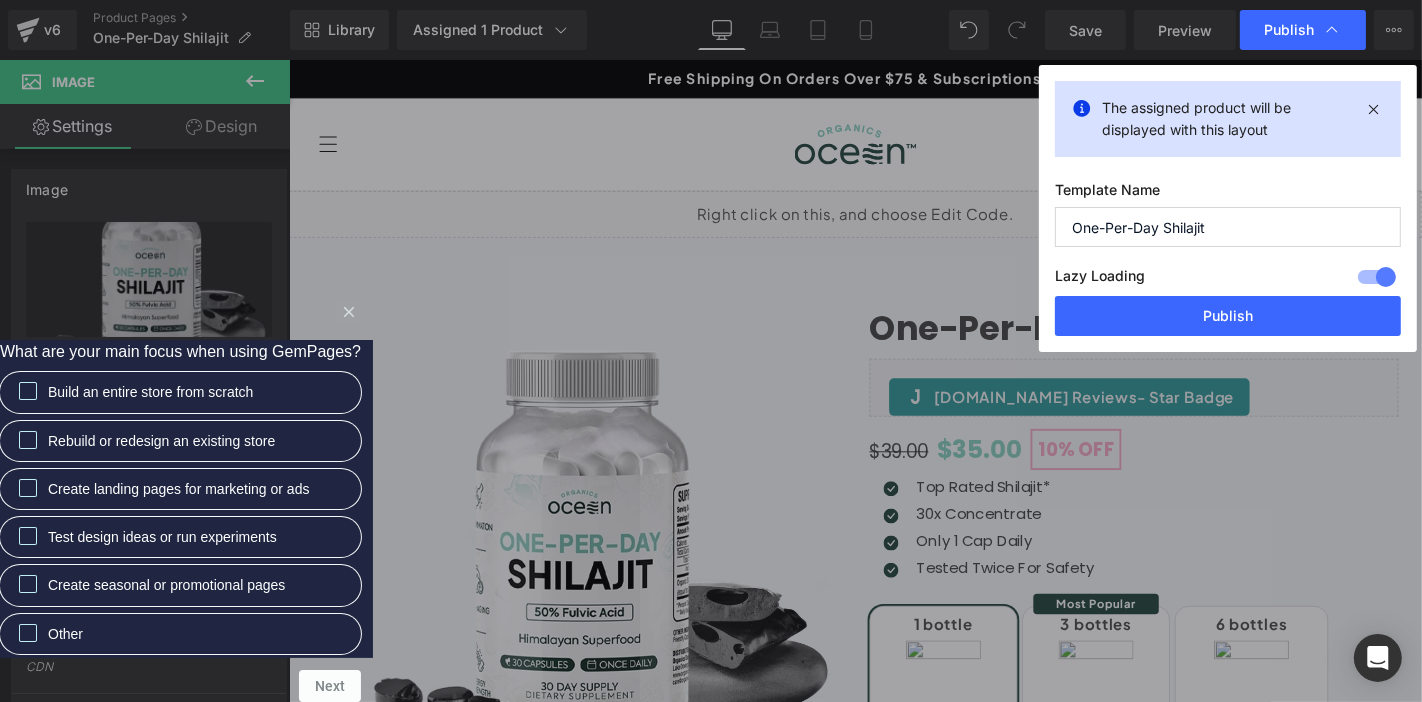 click on "Publish" at bounding box center [1228, 316] 